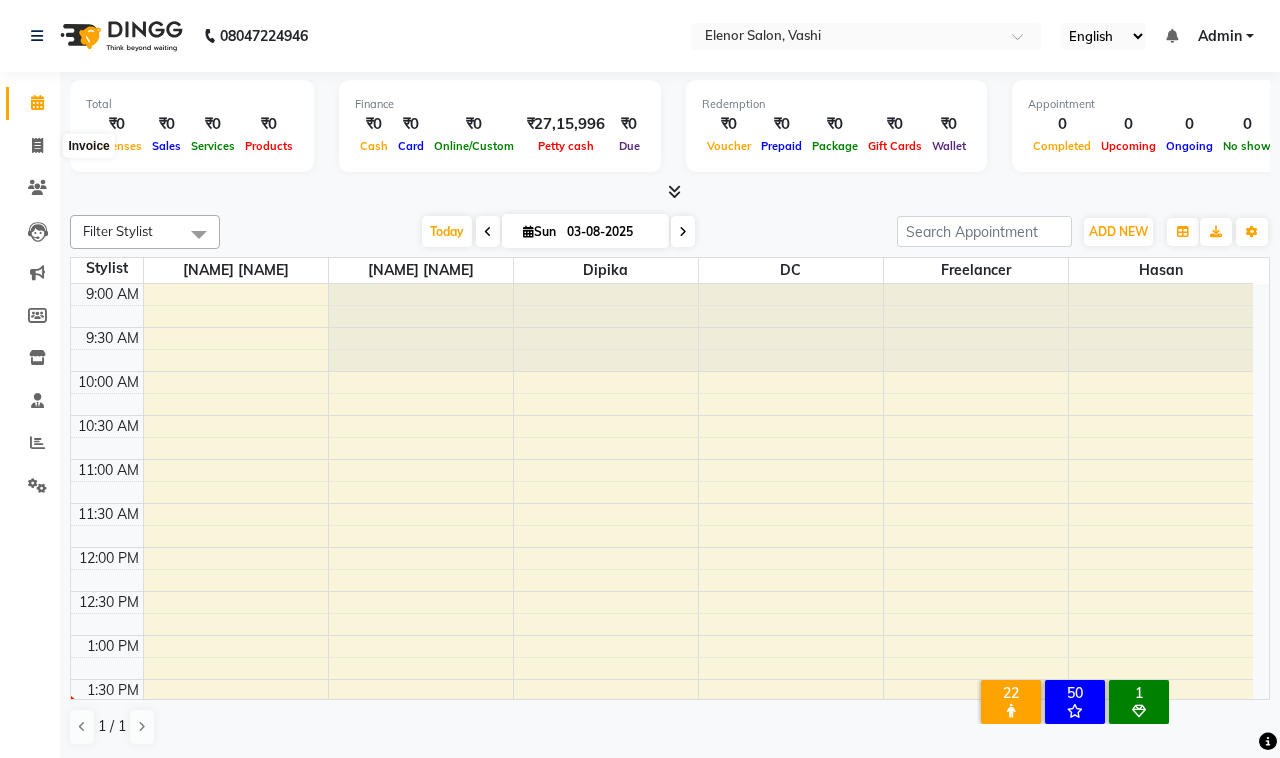 click 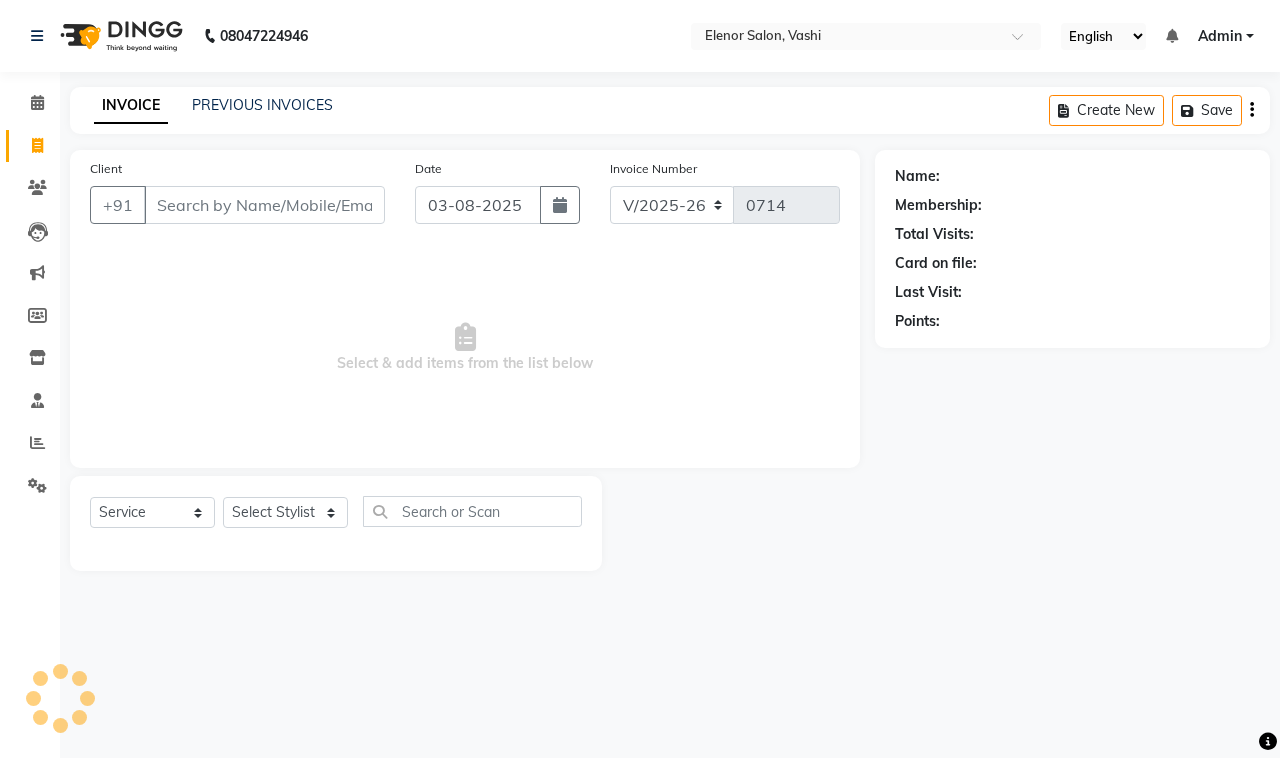 scroll, scrollTop: 0, scrollLeft: 0, axis: both 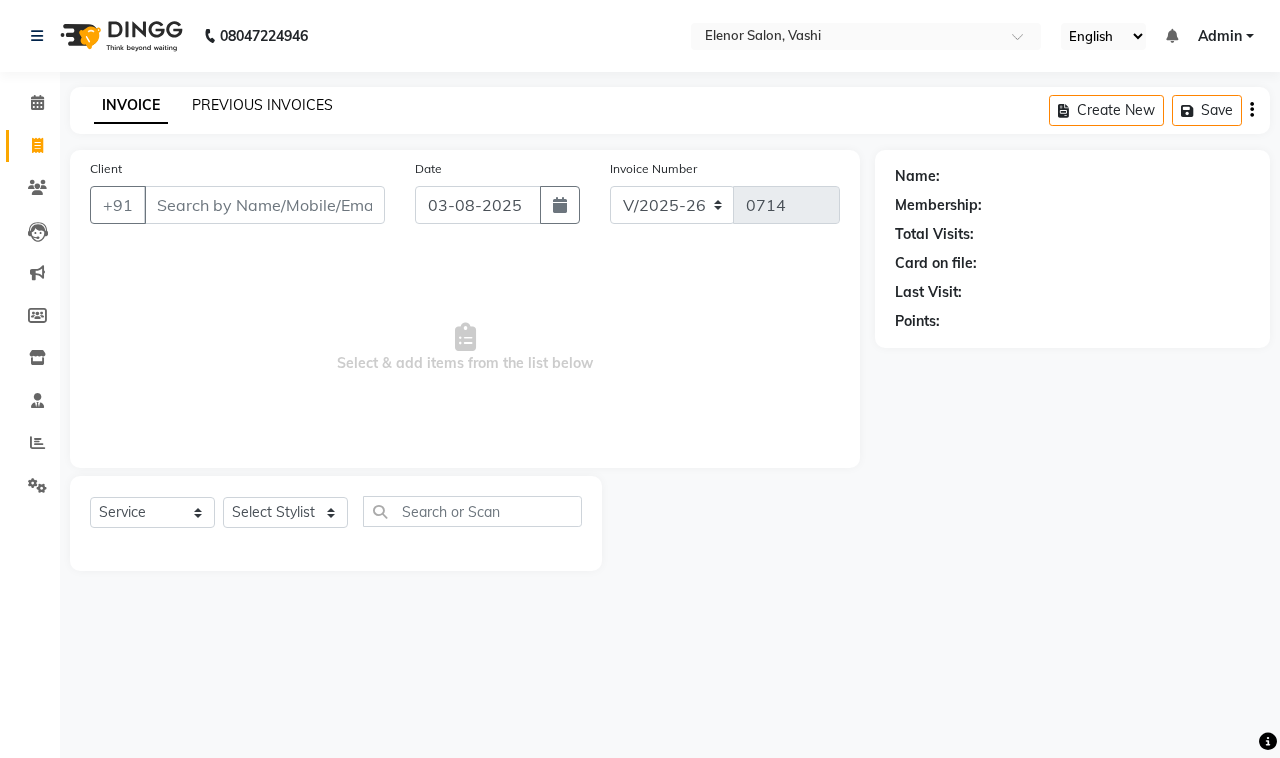 click on "PREVIOUS INVOICES" 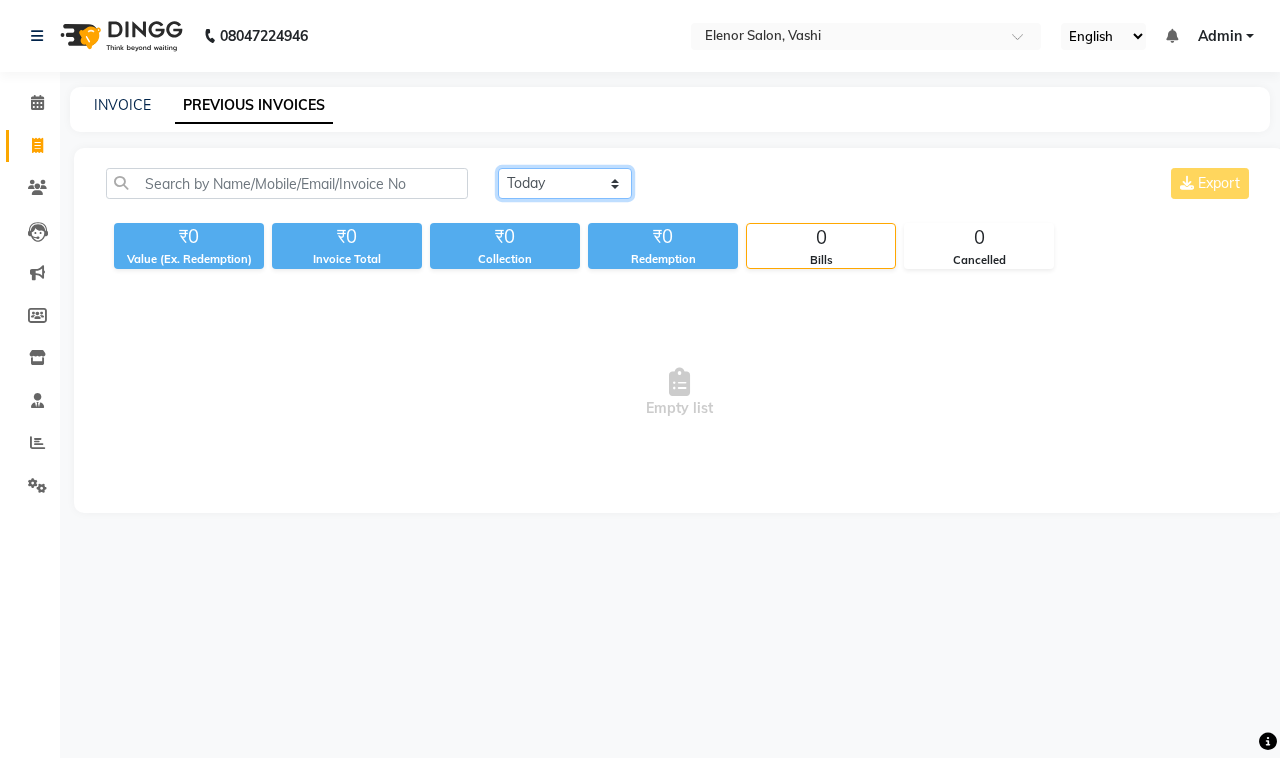 click on "Today Yesterday Custom Range" 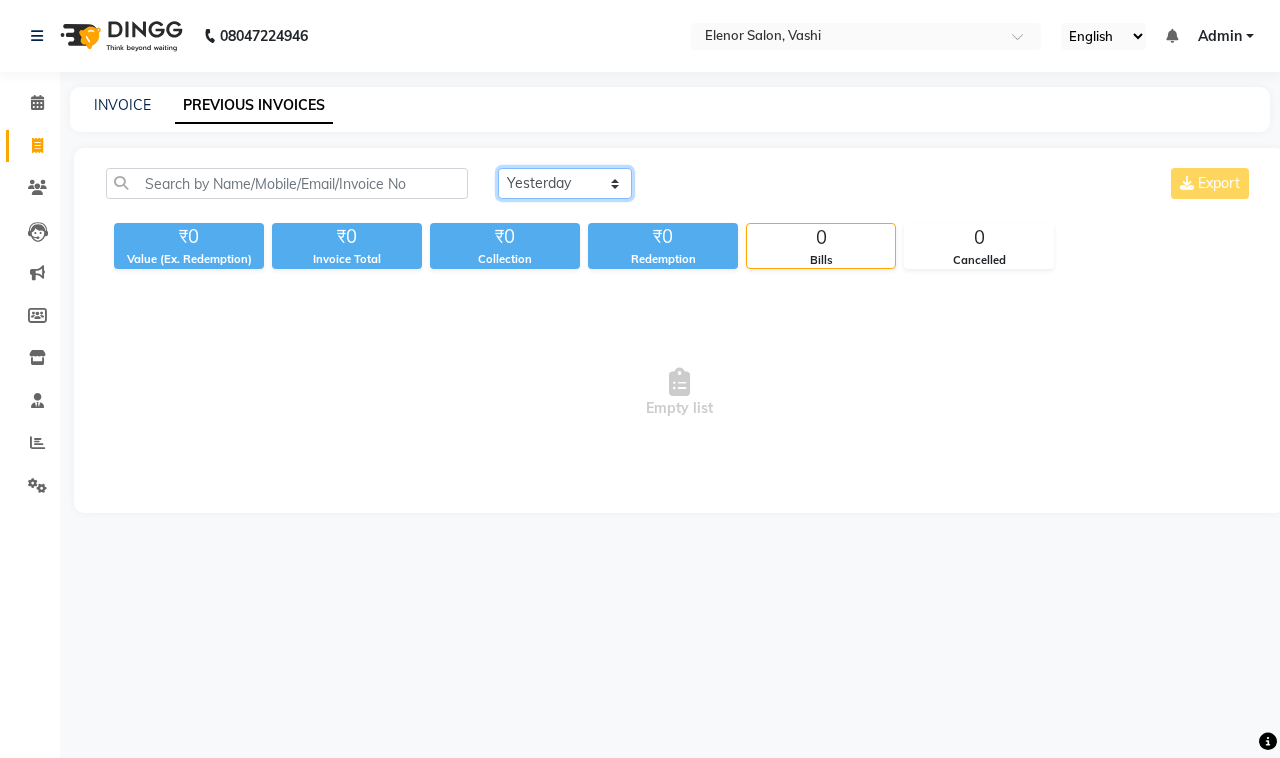 click on "Today Yesterday Custom Range" 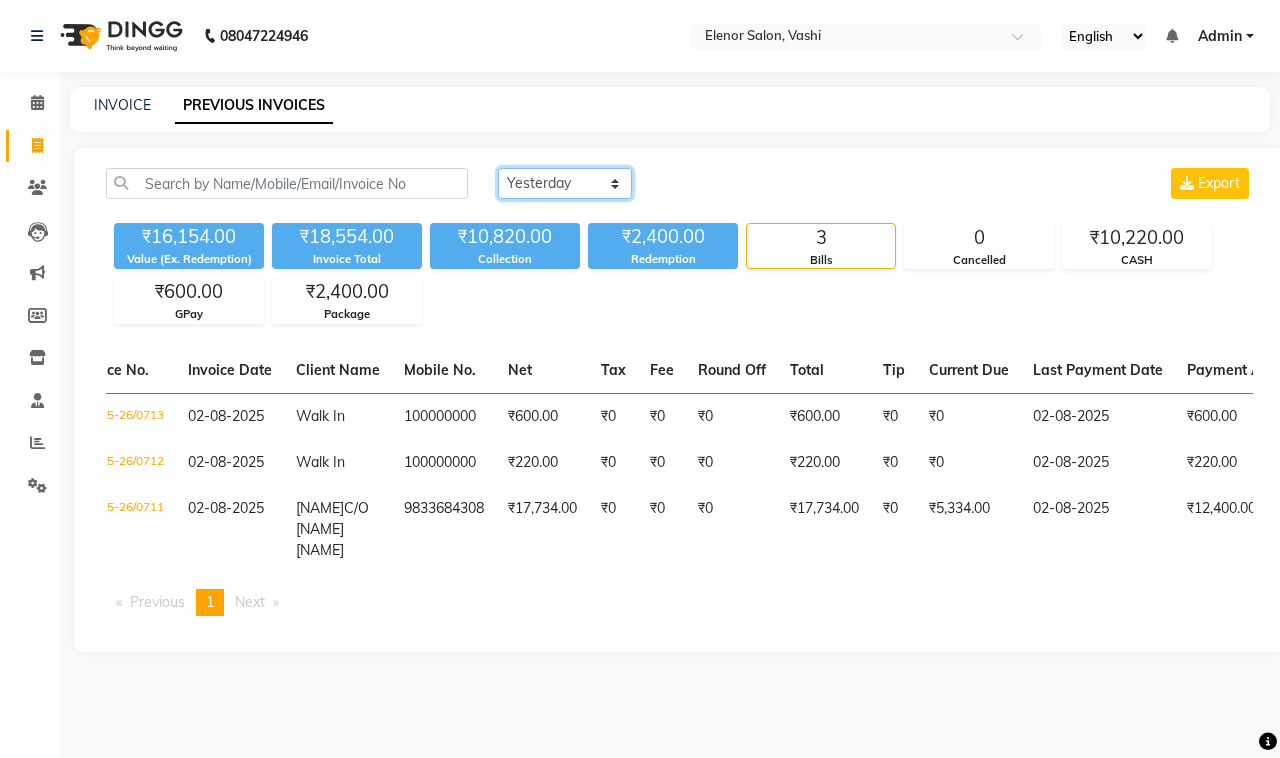 scroll, scrollTop: 0, scrollLeft: 0, axis: both 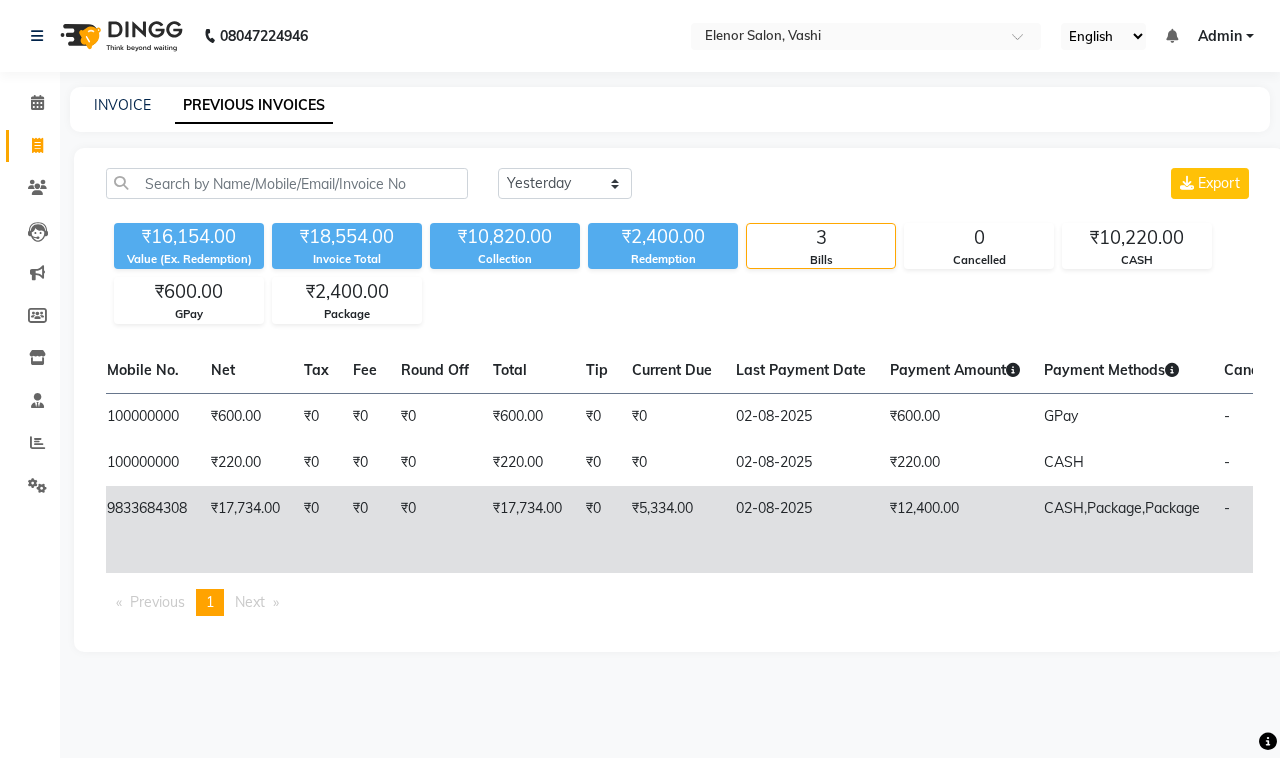 click on "₹12,400.00" 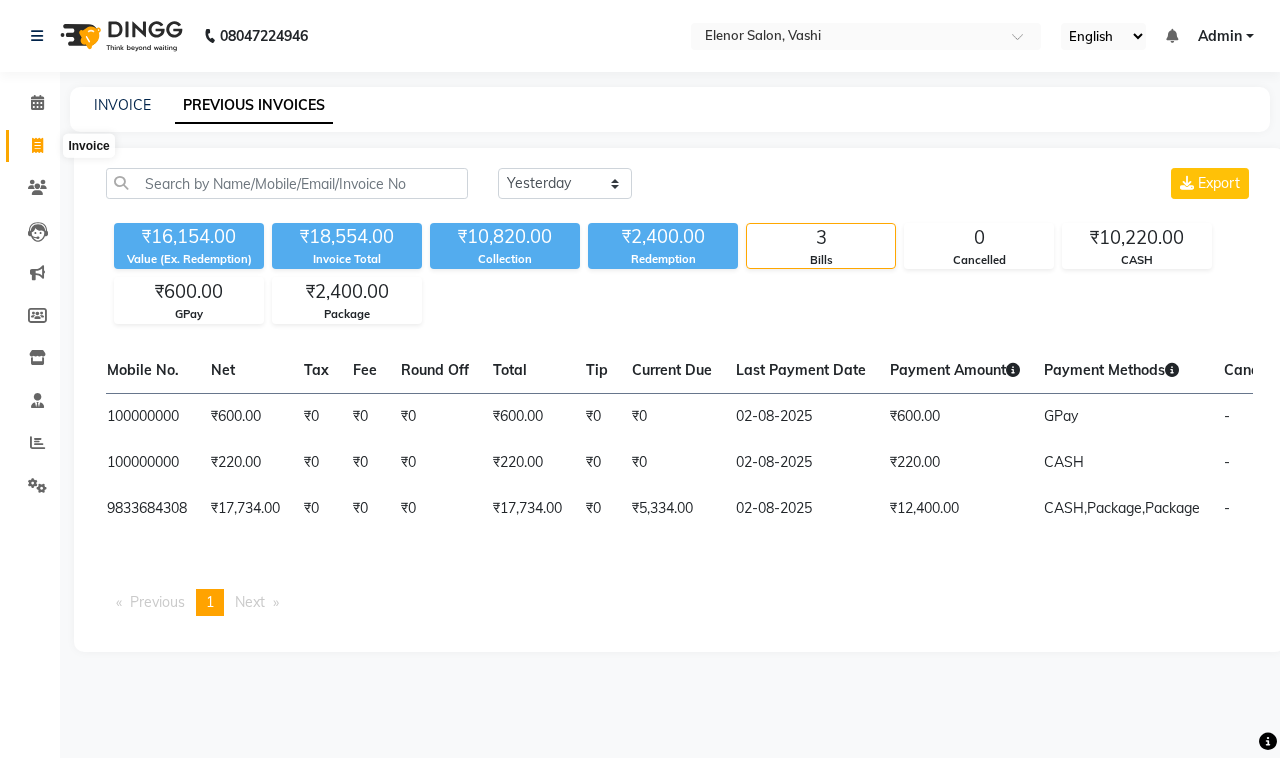 click 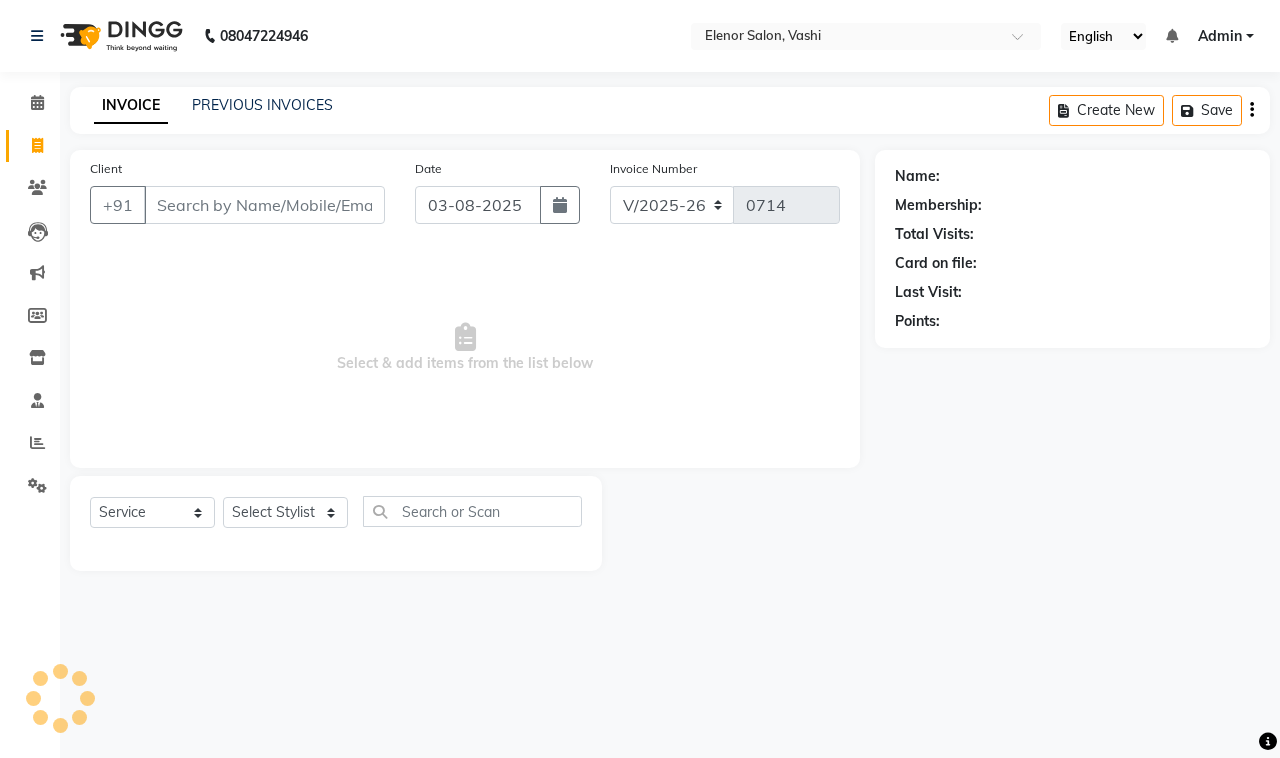 click on "Client" at bounding box center (264, 205) 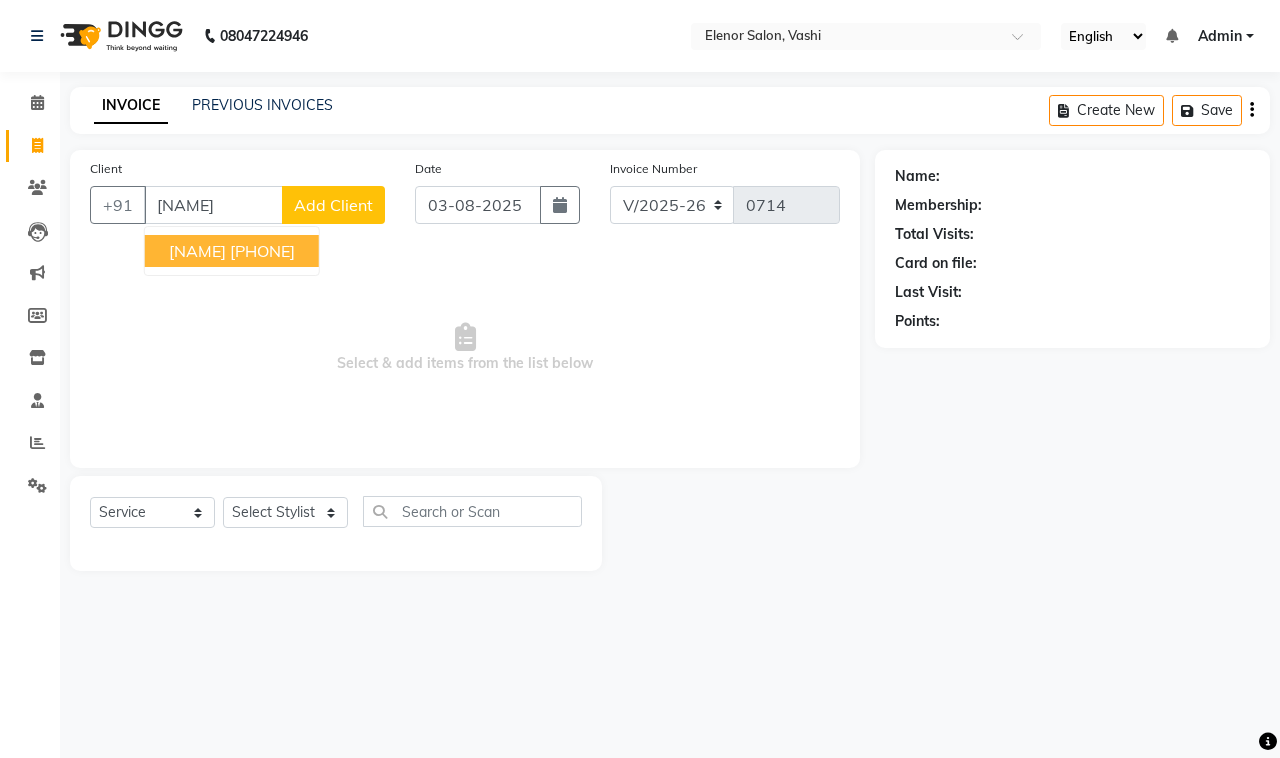 click on "[PHONE]" at bounding box center (262, 251) 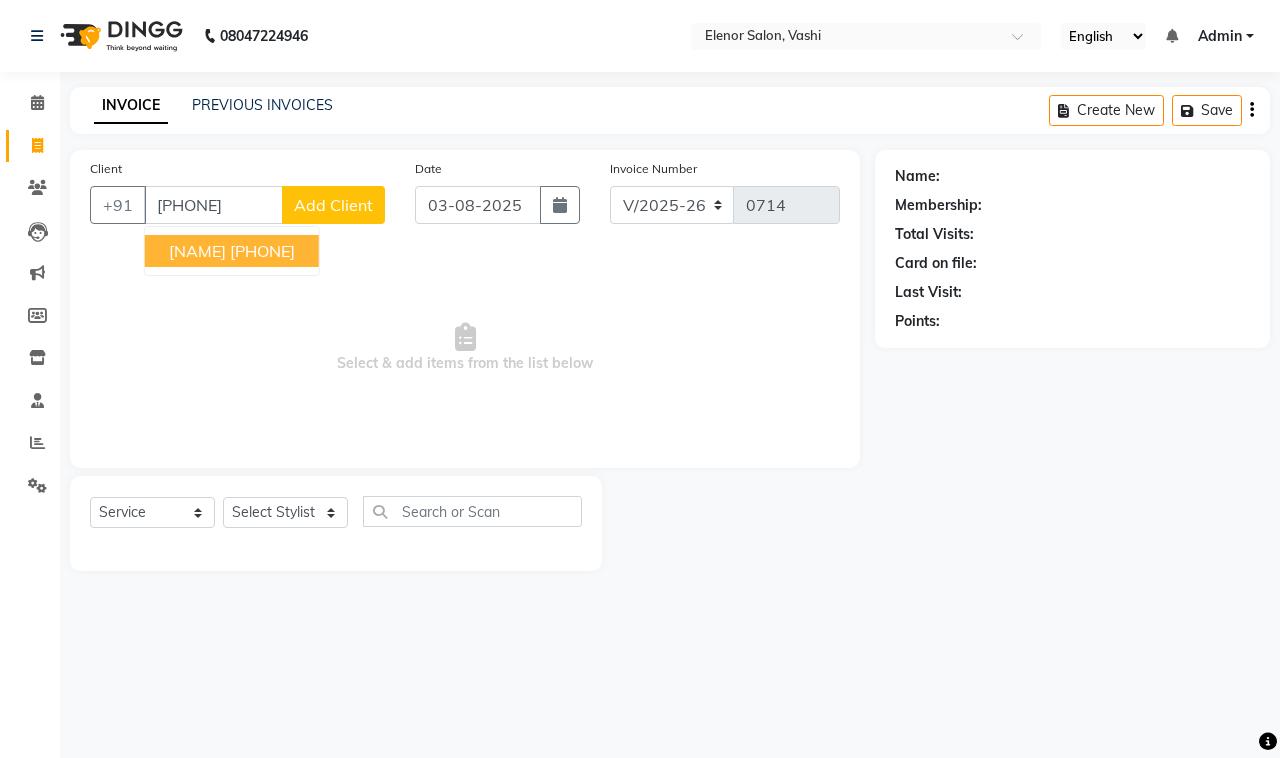 type on "[PHONE]" 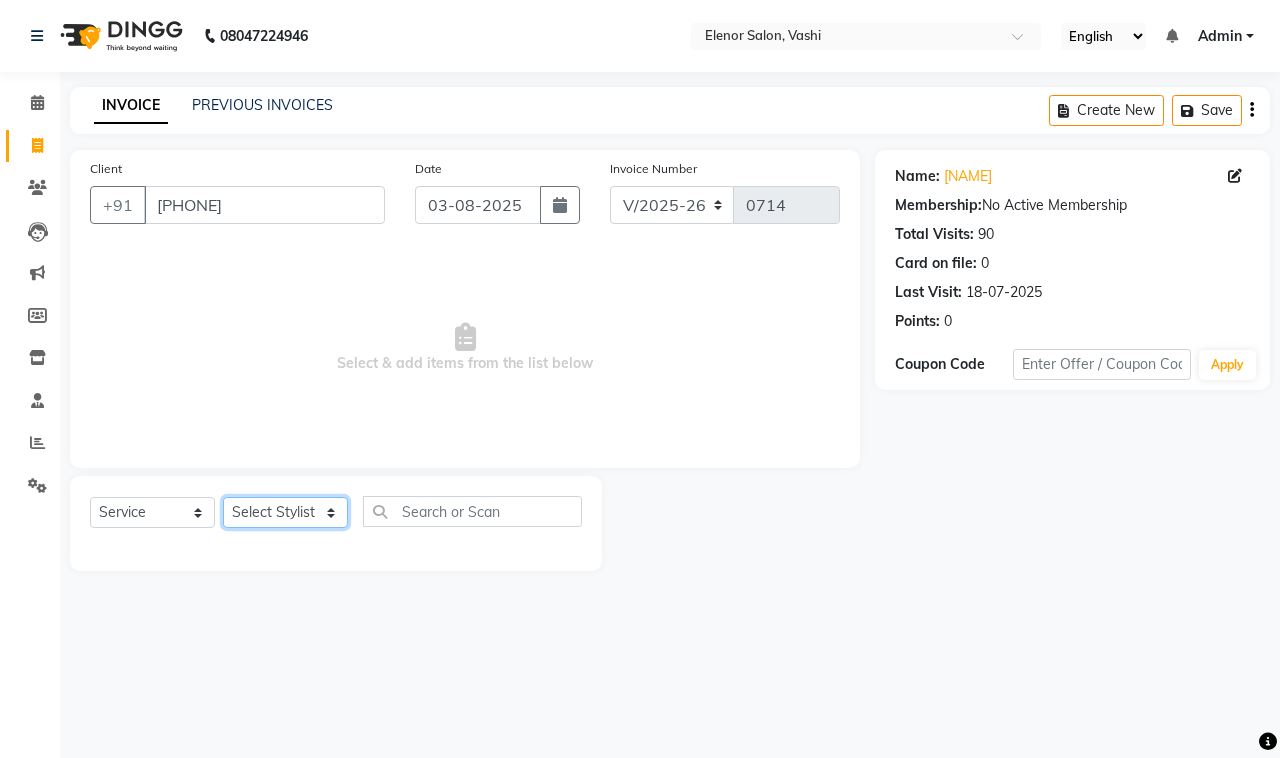 click on "Select Stylist DC Dipika Freelancer Hasan Rehan Salmani  Vinith Zoya Shaikh" 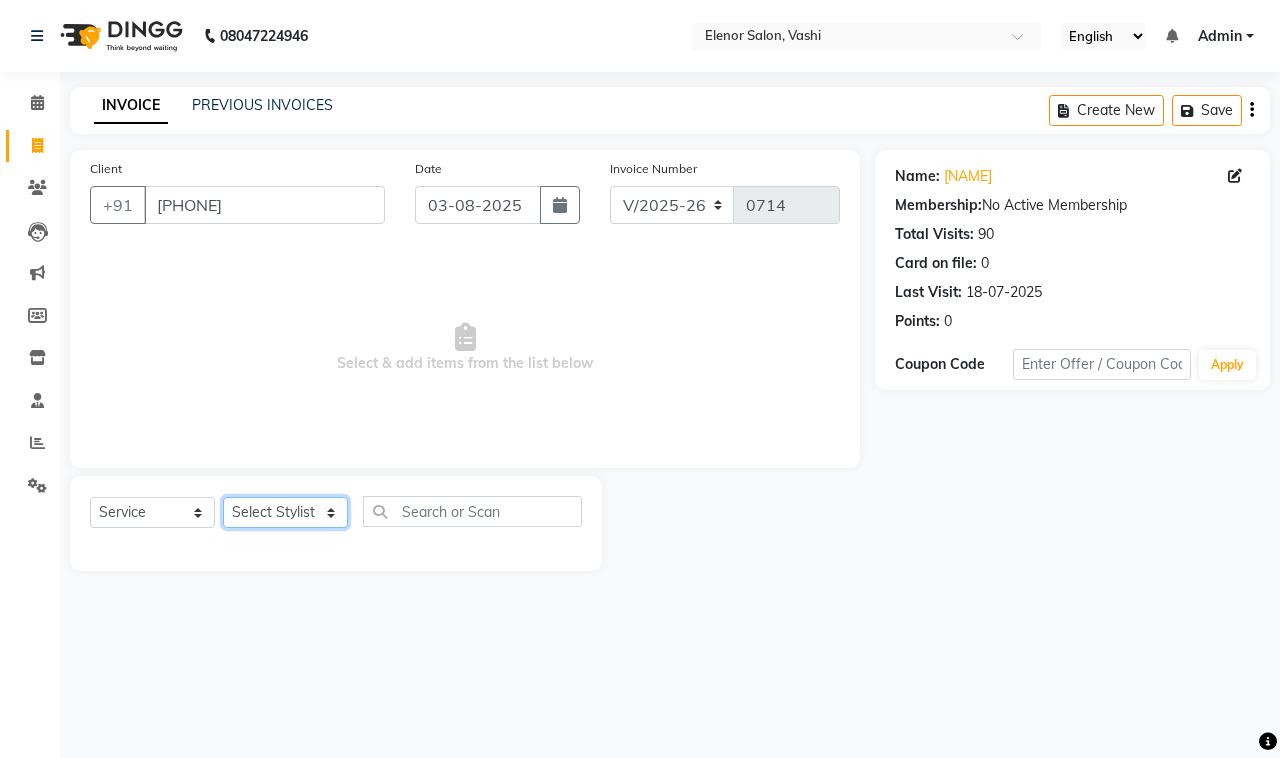 select on "85000" 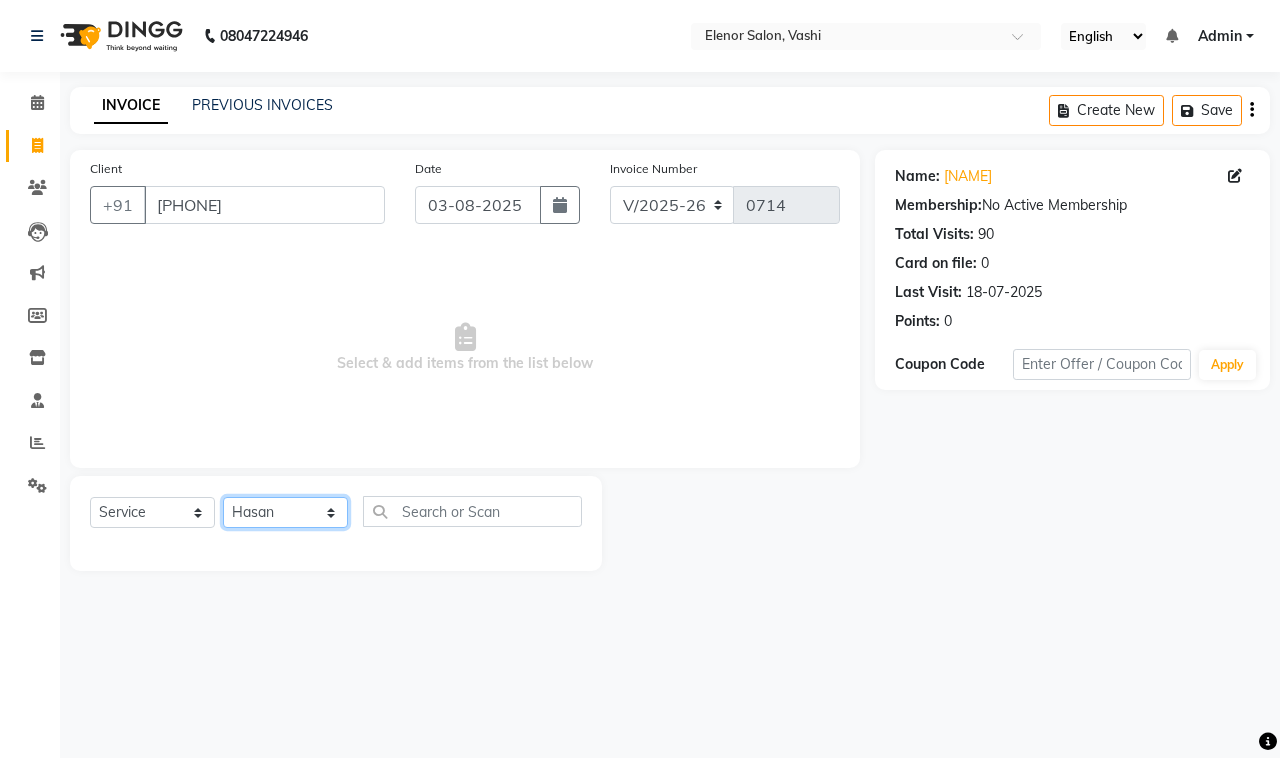 click on "Select Stylist DC Dipika Freelancer Hasan Rehan Salmani  Vinith Zoya Shaikh" 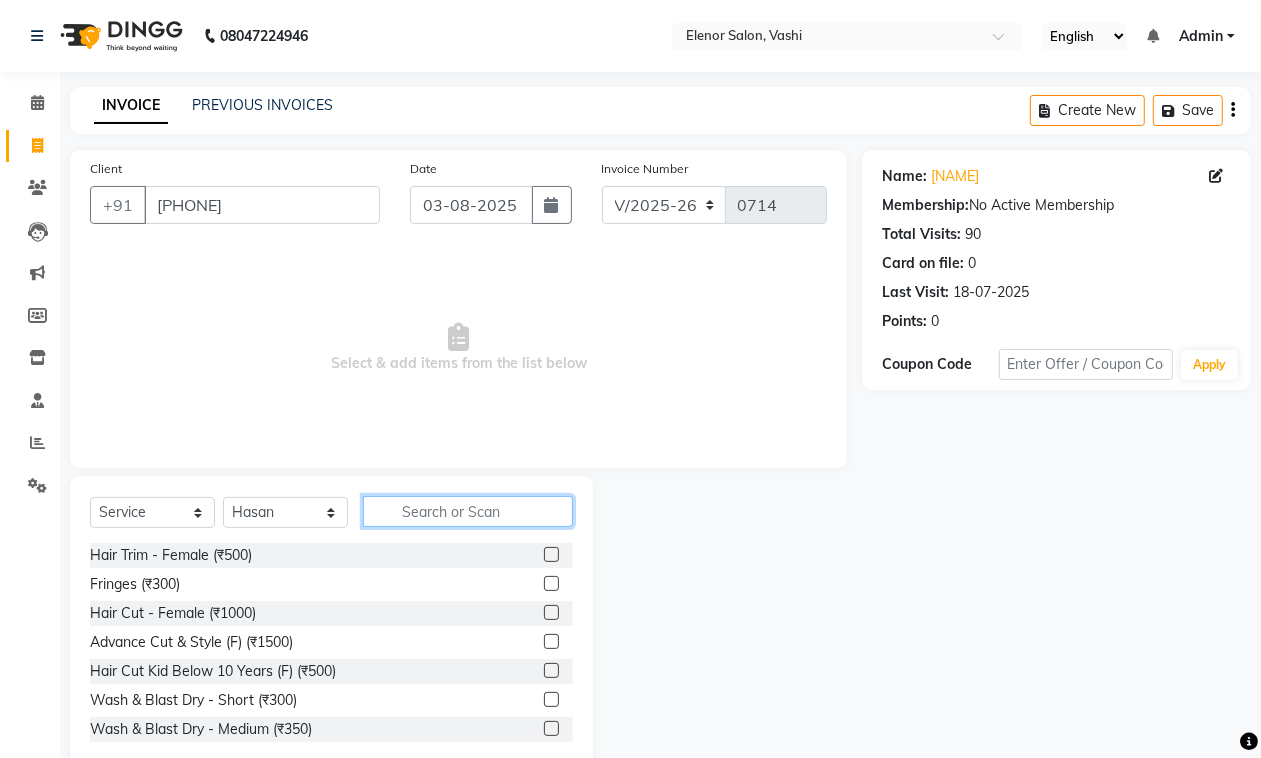 click 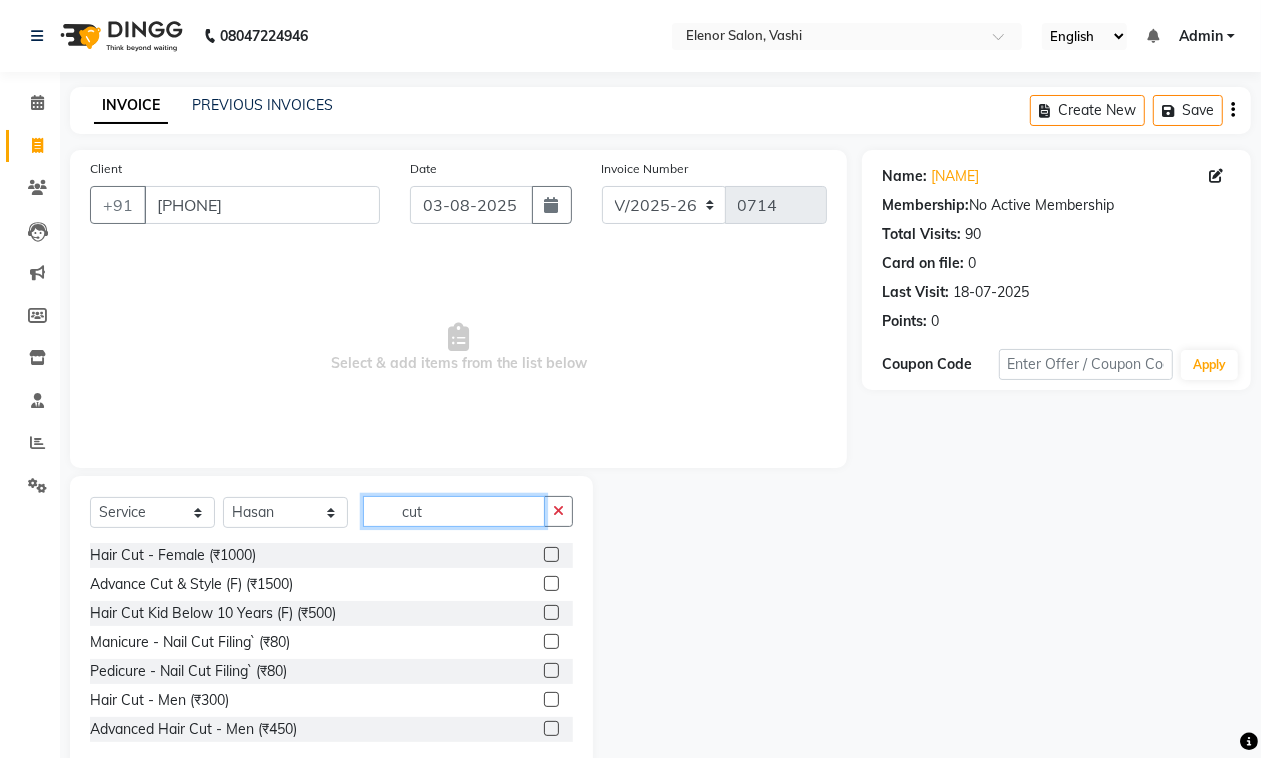 type on "cut" 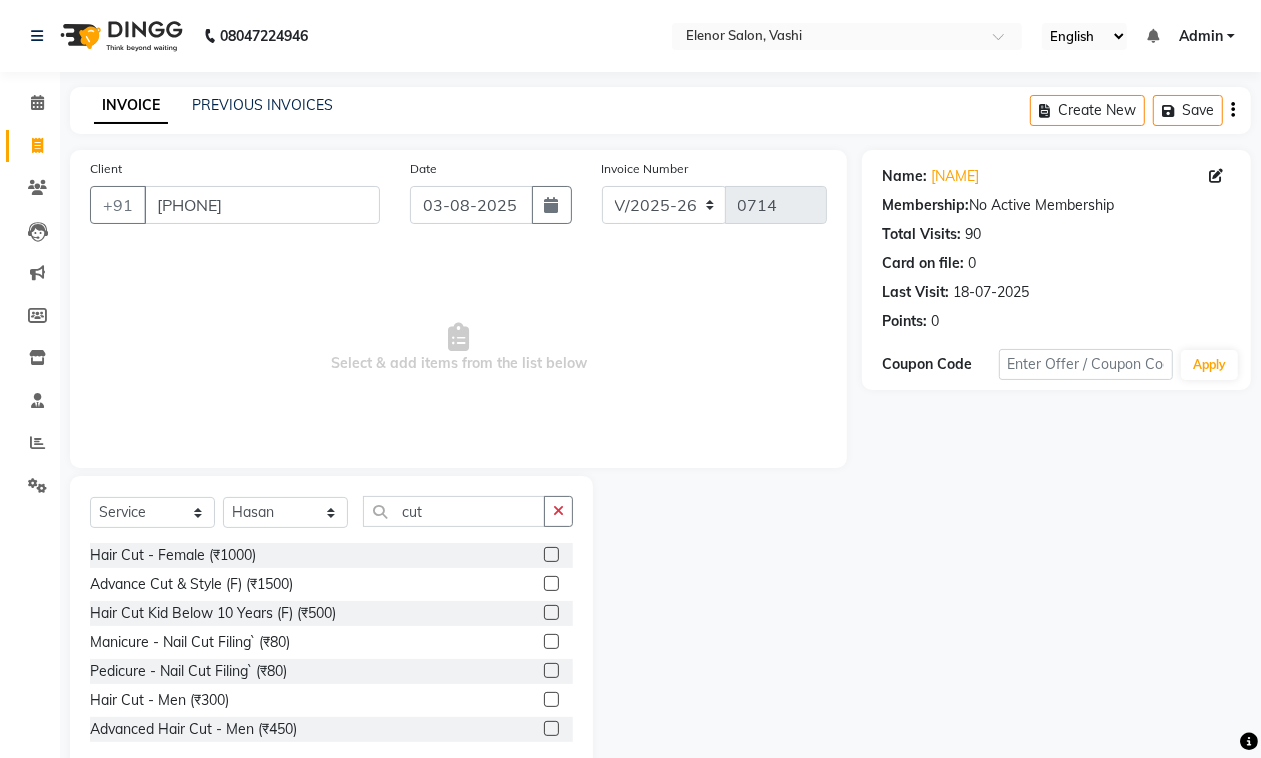 click 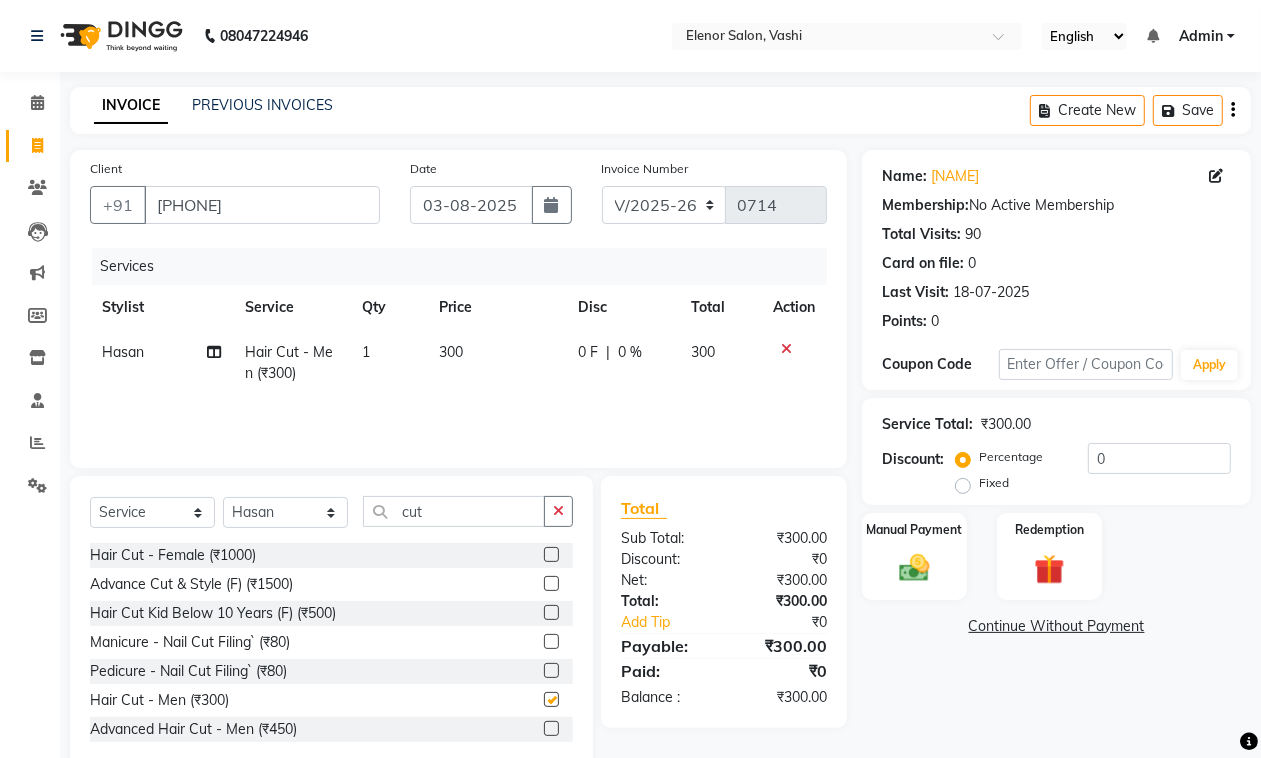 checkbox on "false" 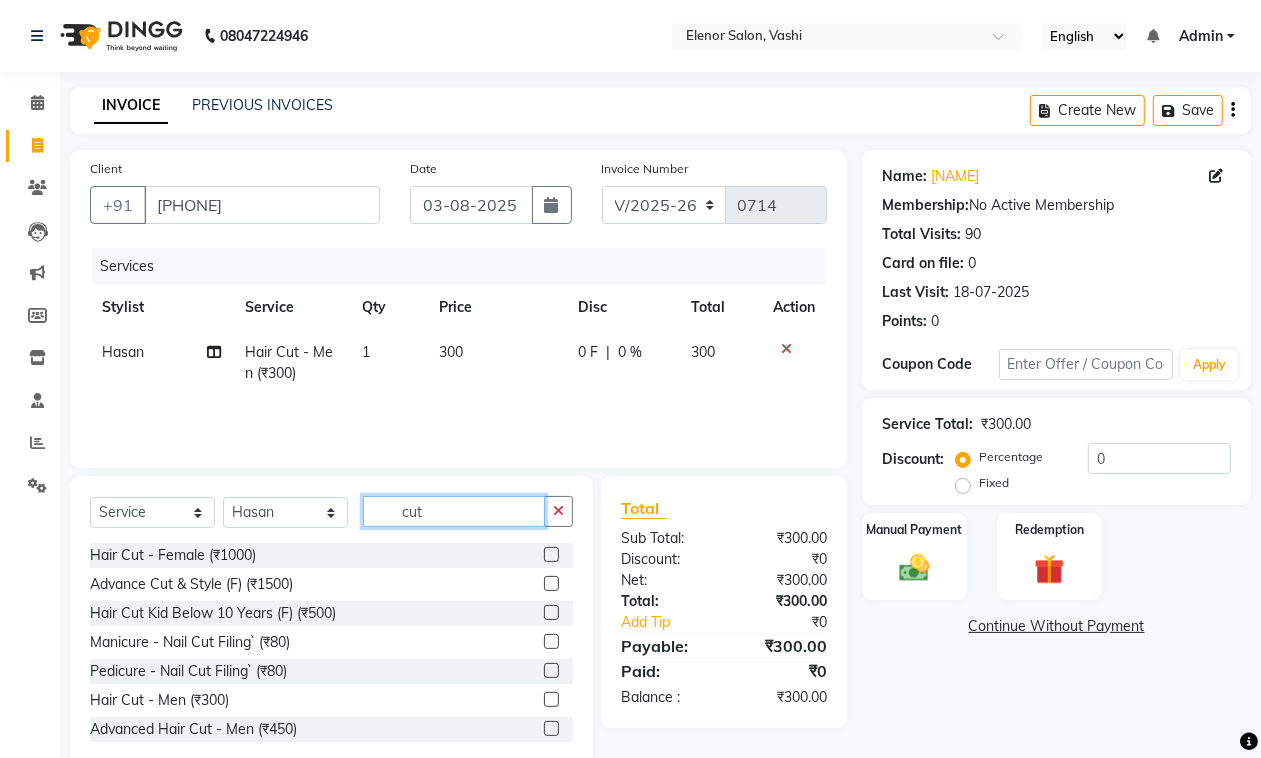 drag, startPoint x: 433, startPoint y: 512, endPoint x: 396, endPoint y: 512, distance: 37 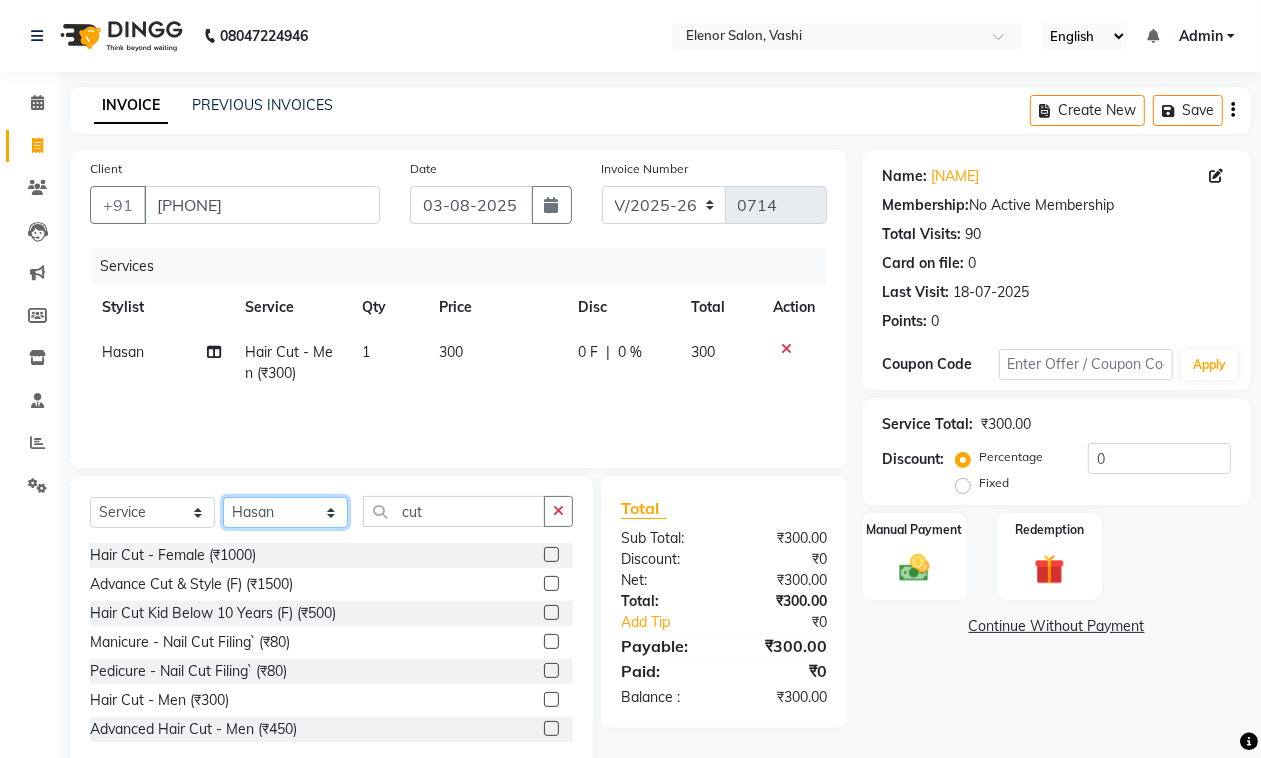 click on "Select Stylist DC Dipika Freelancer Hasan Rehan Salmani  Vinith Zoya Shaikh" 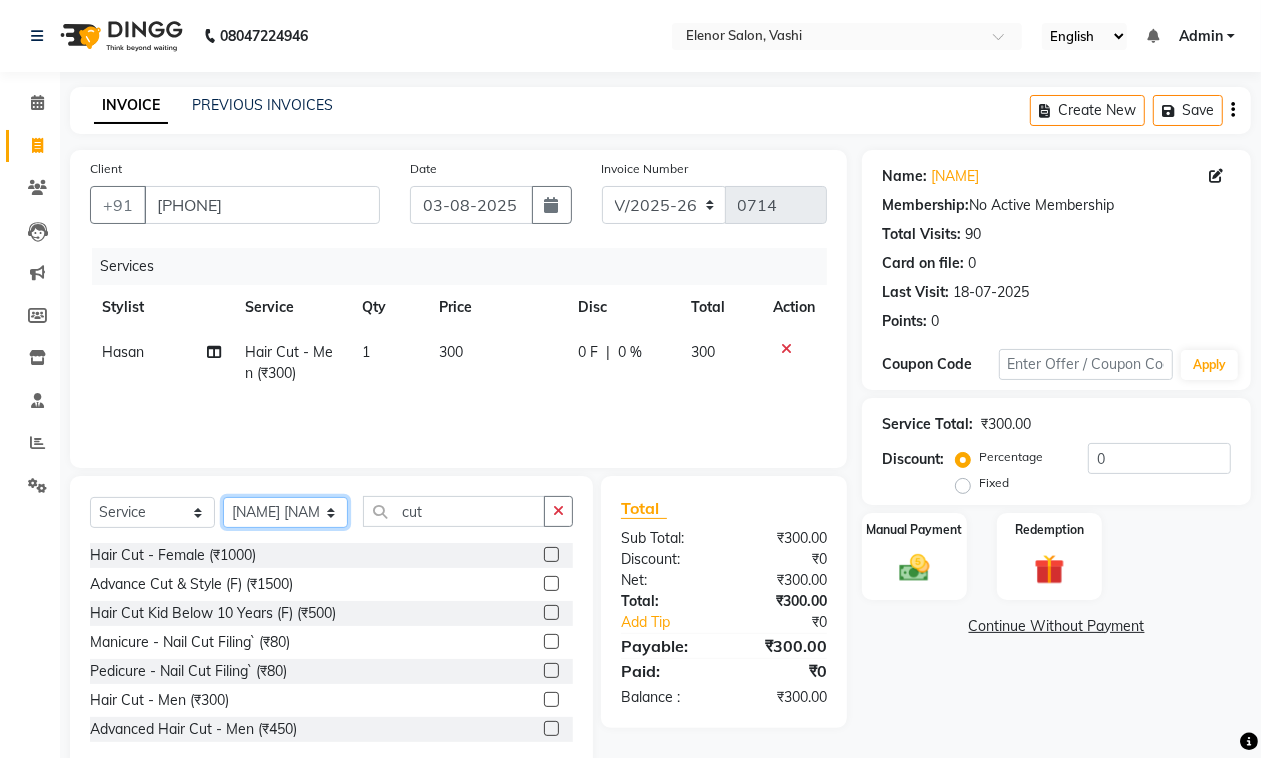 click on "Select Stylist DC Dipika Freelancer Hasan Rehan Salmani  Vinith Zoya Shaikh" 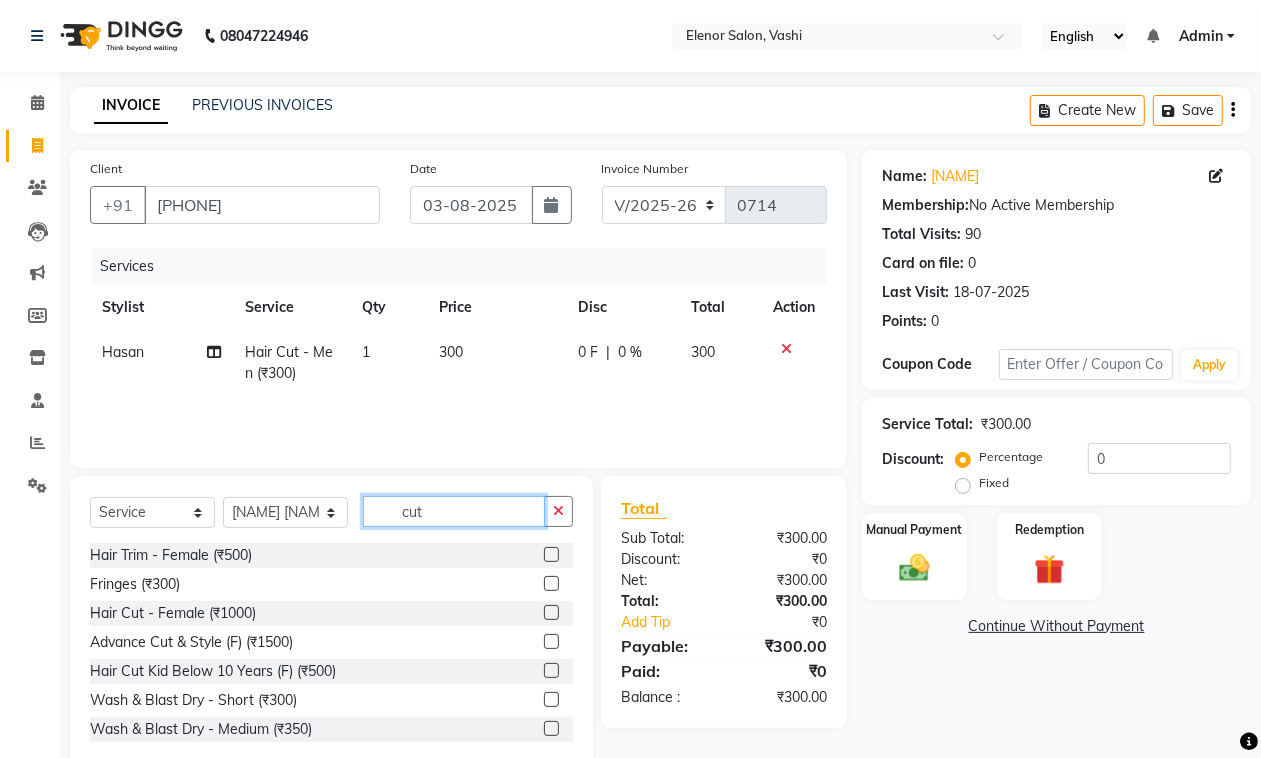 click on "cut" 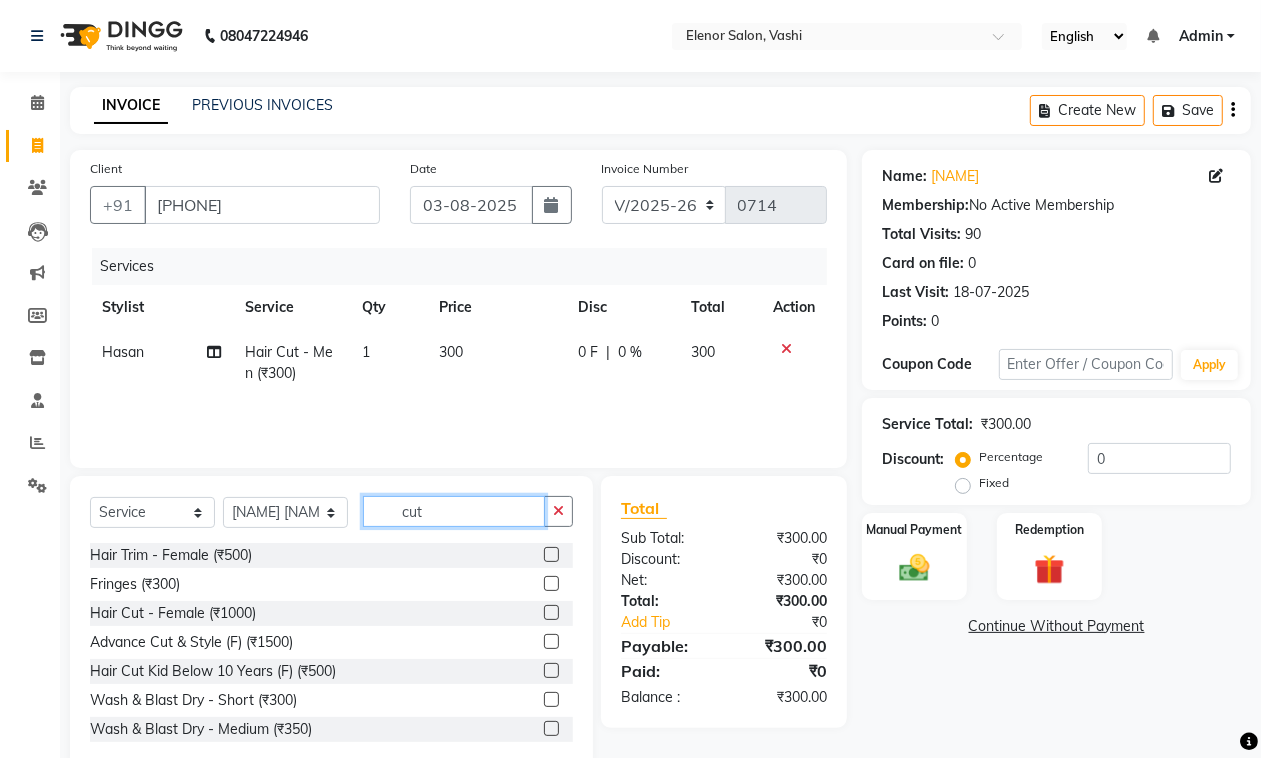 click on "cut" 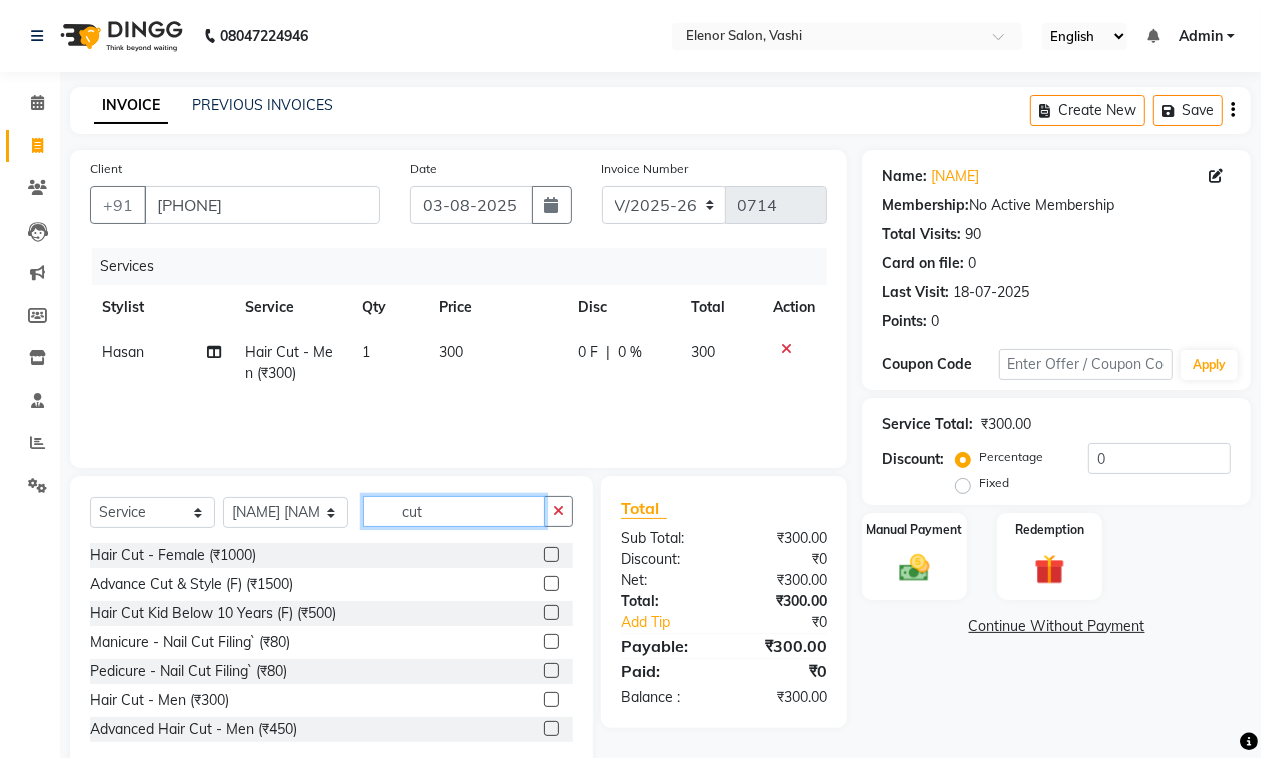 type on "cut" 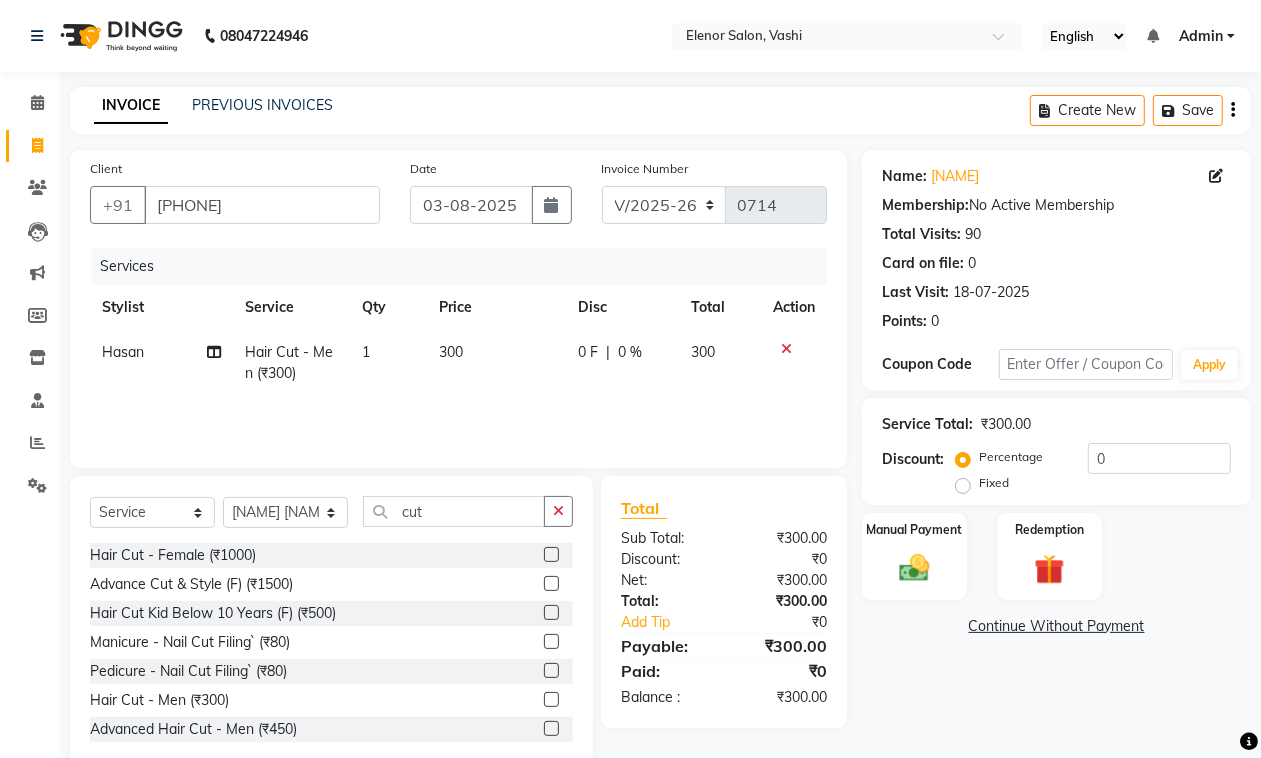 click 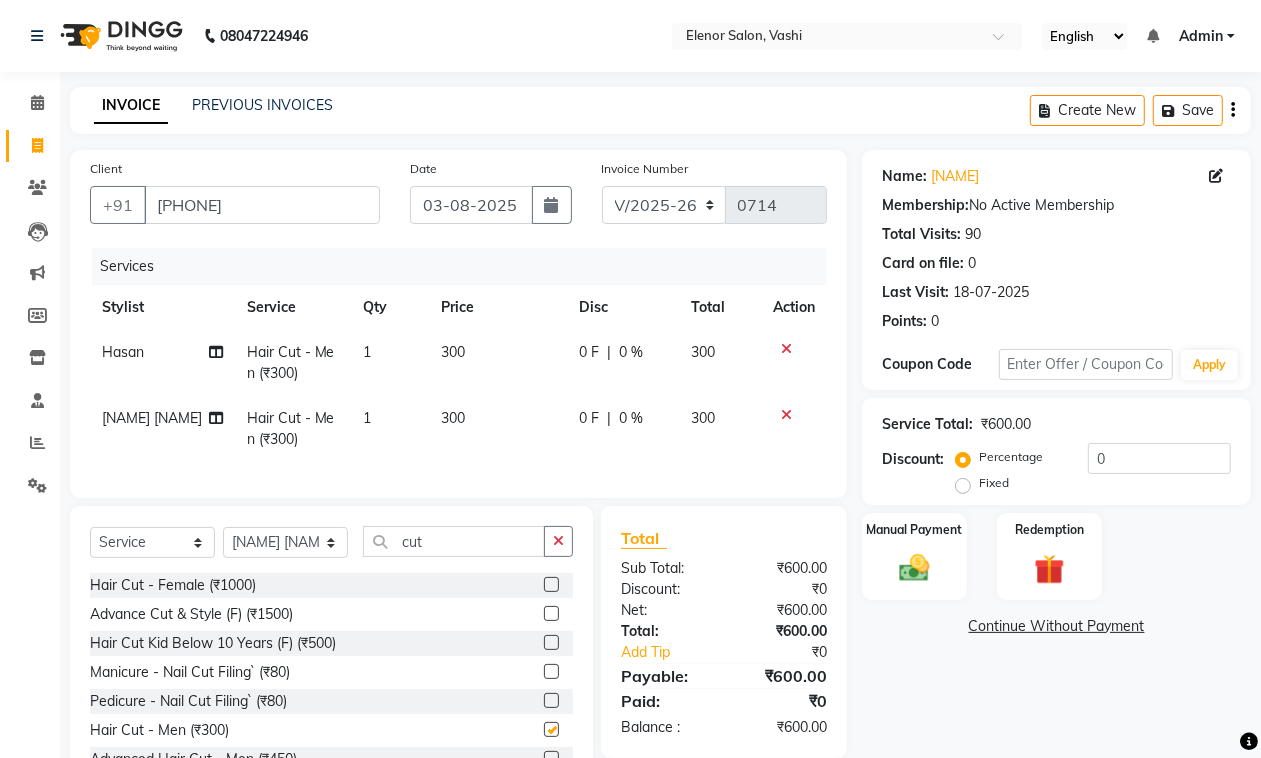 checkbox on "false" 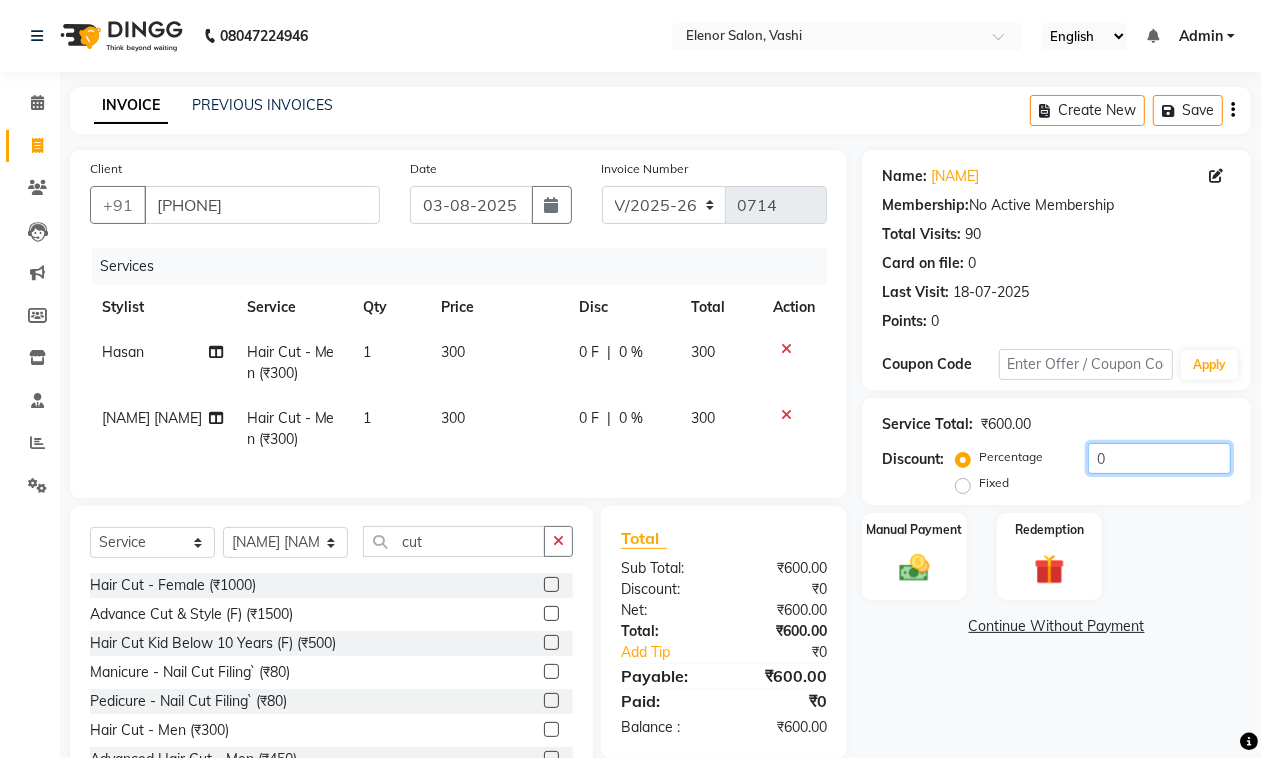 drag, startPoint x: 1110, startPoint y: 462, endPoint x: 1077, endPoint y: 432, distance: 44.598206 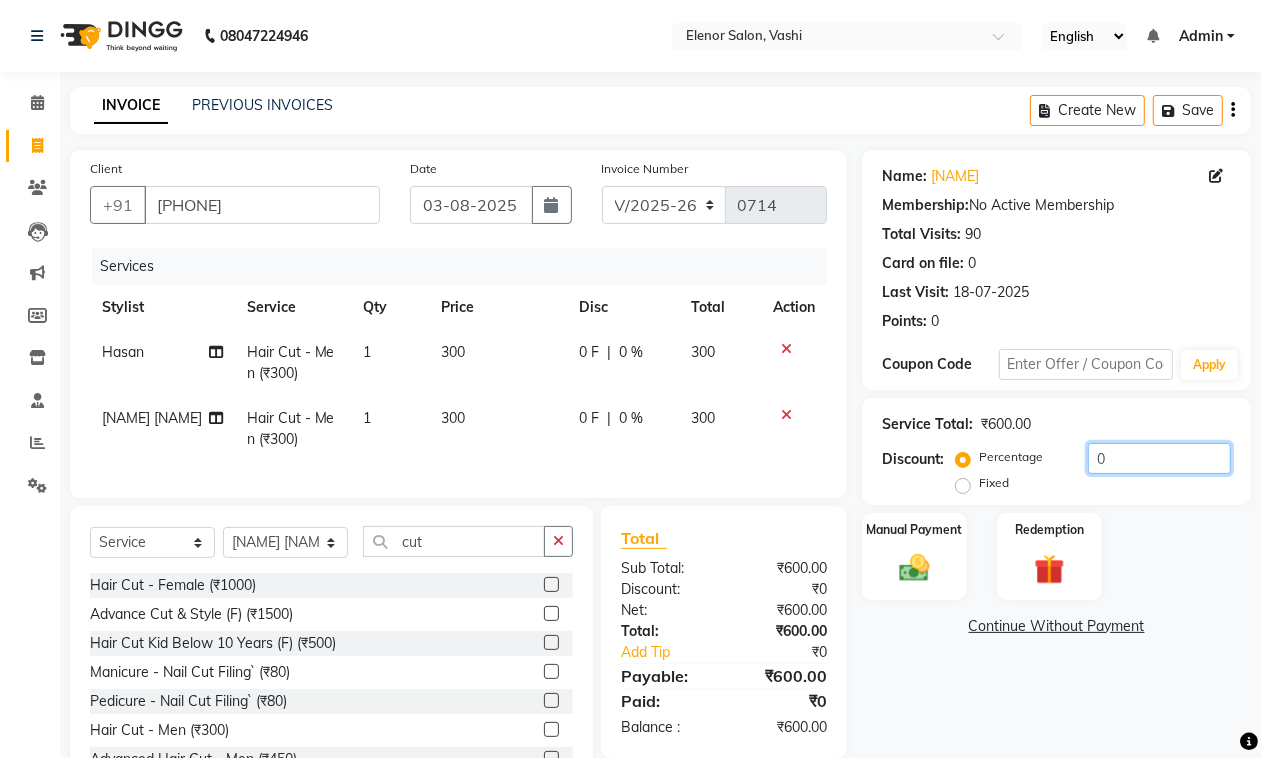 click on "0" 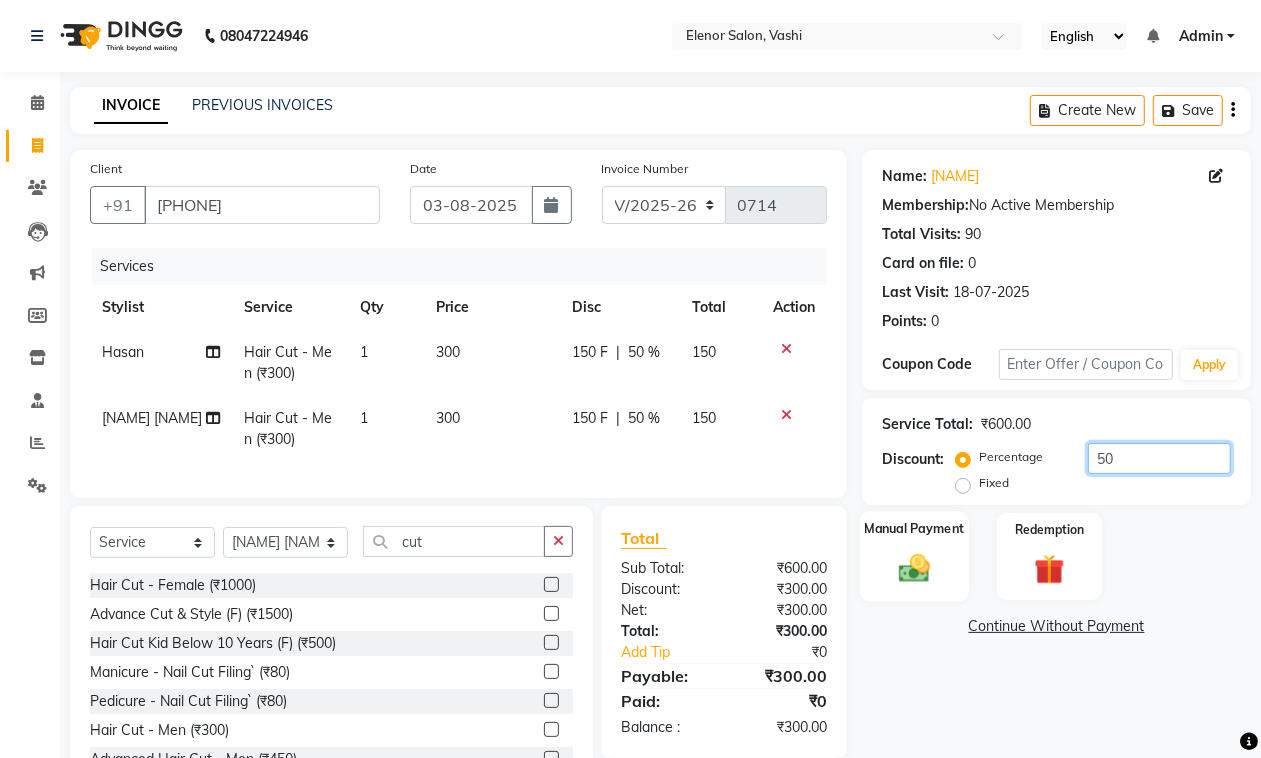 type on "50" 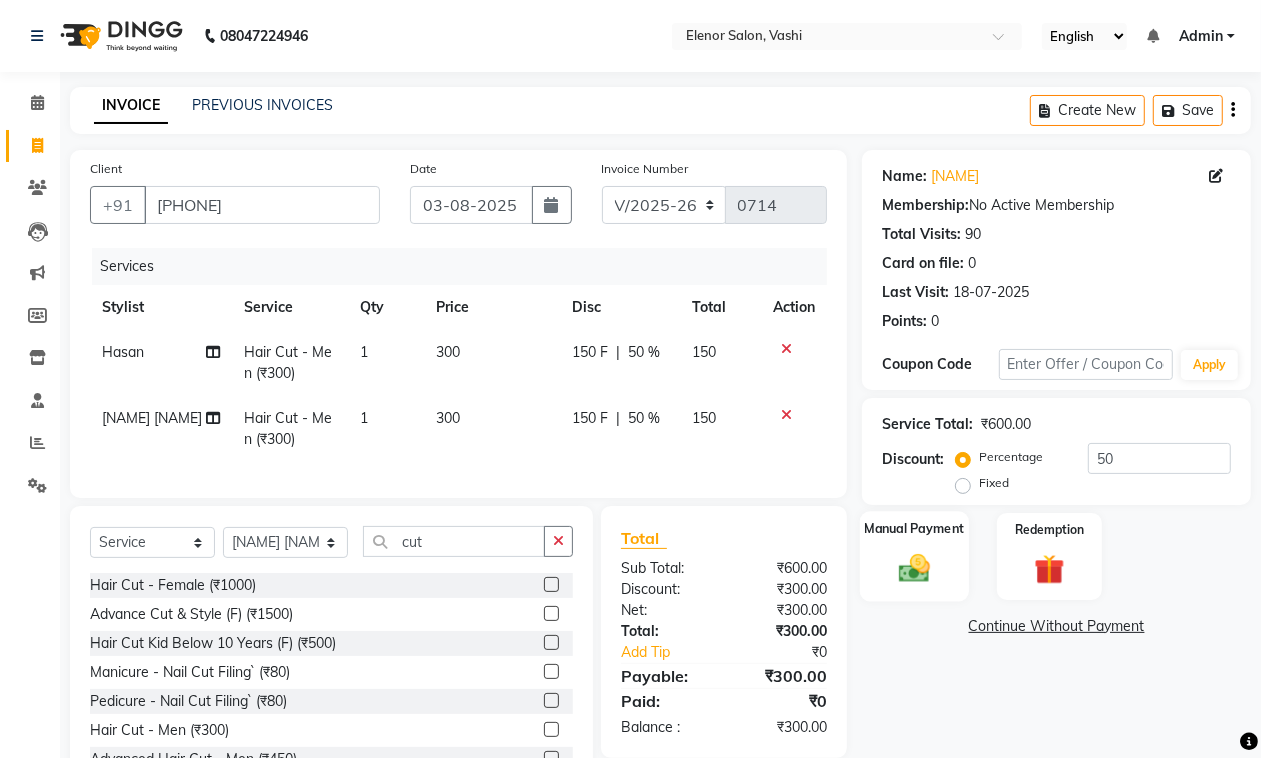 click on "Manual Payment" 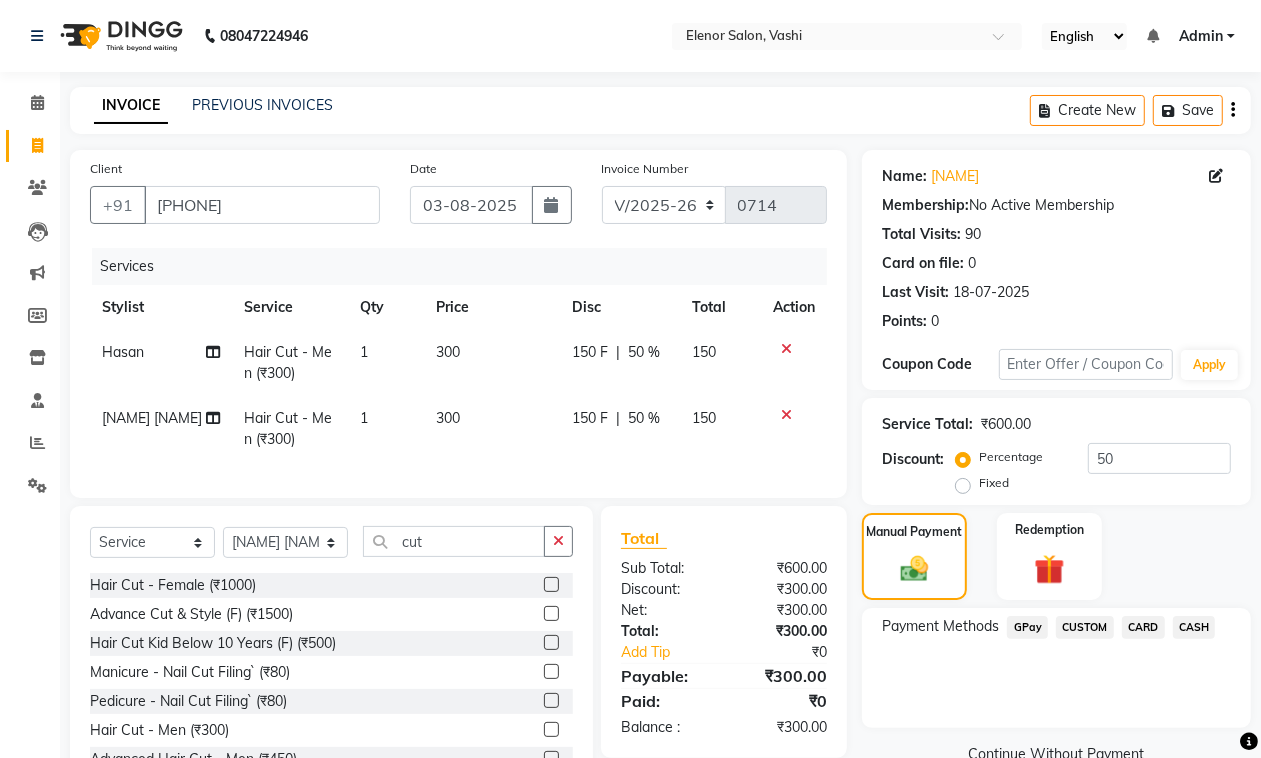 click on "CASH" 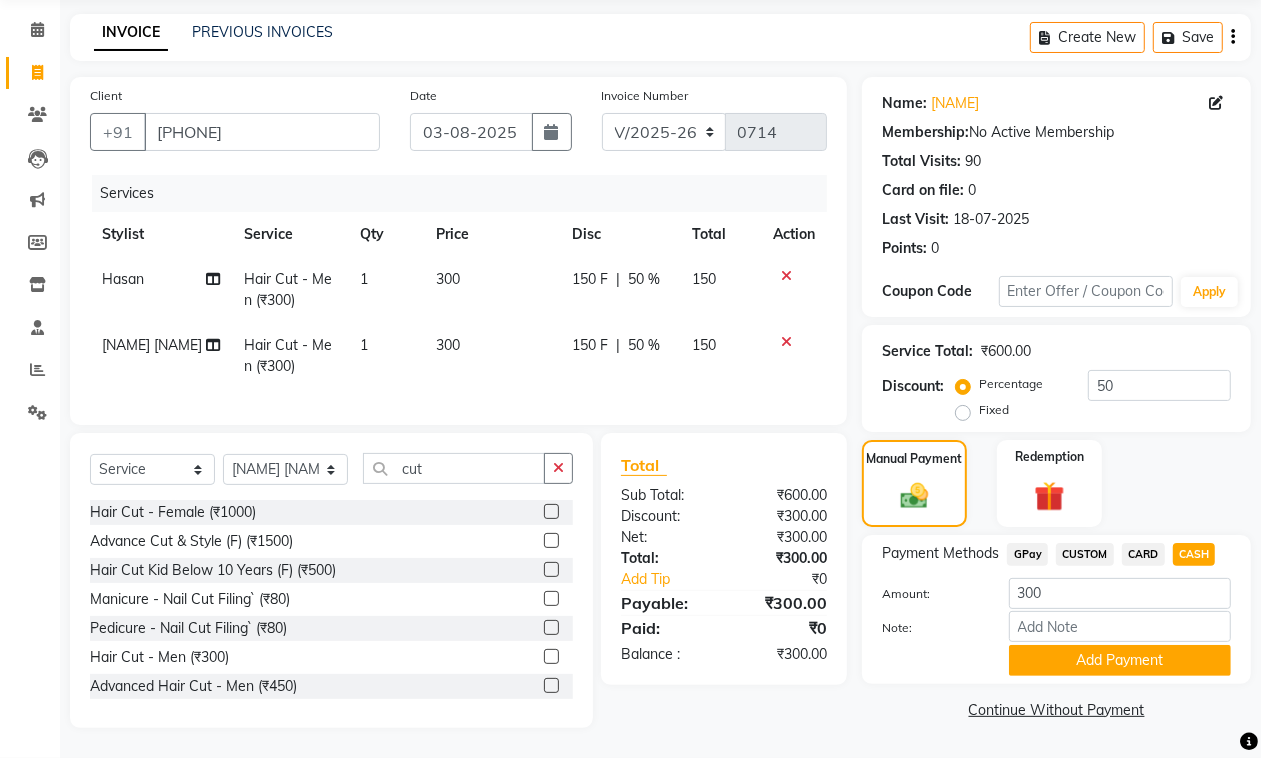 scroll, scrollTop: 91, scrollLeft: 0, axis: vertical 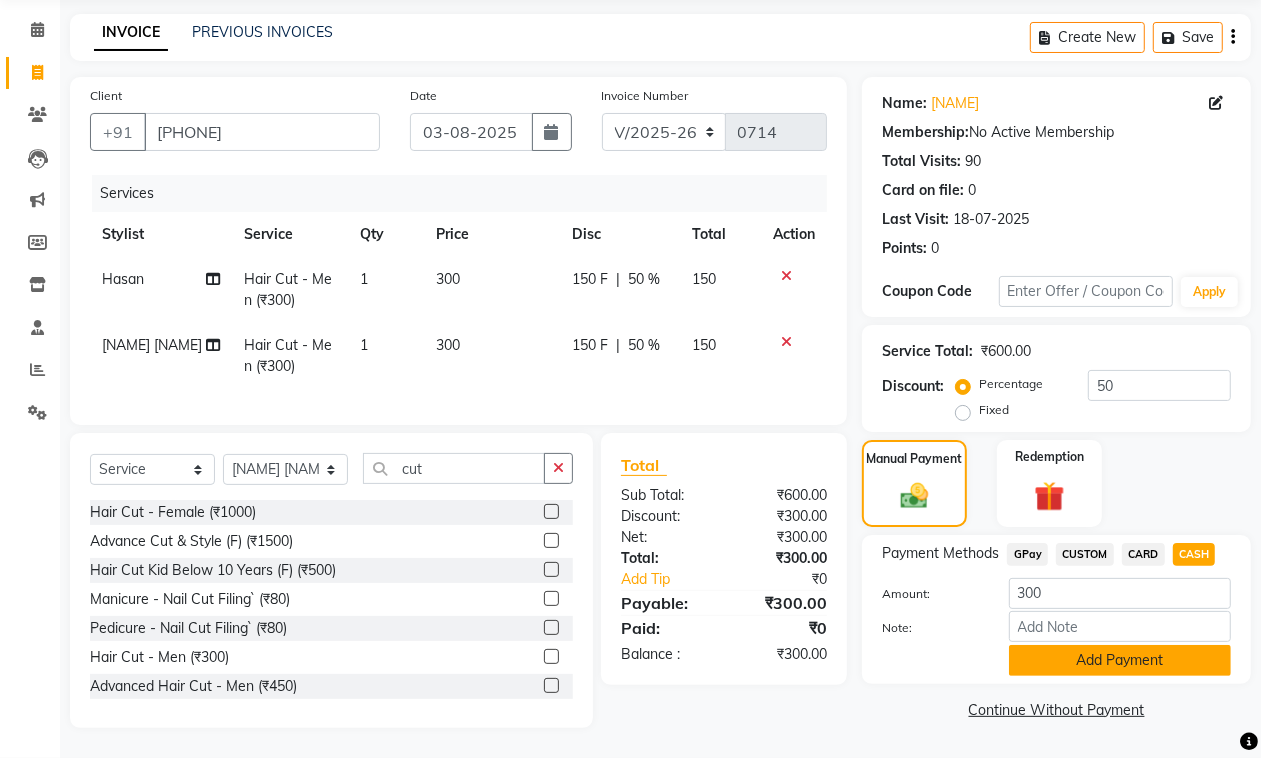 click on "Add Payment" 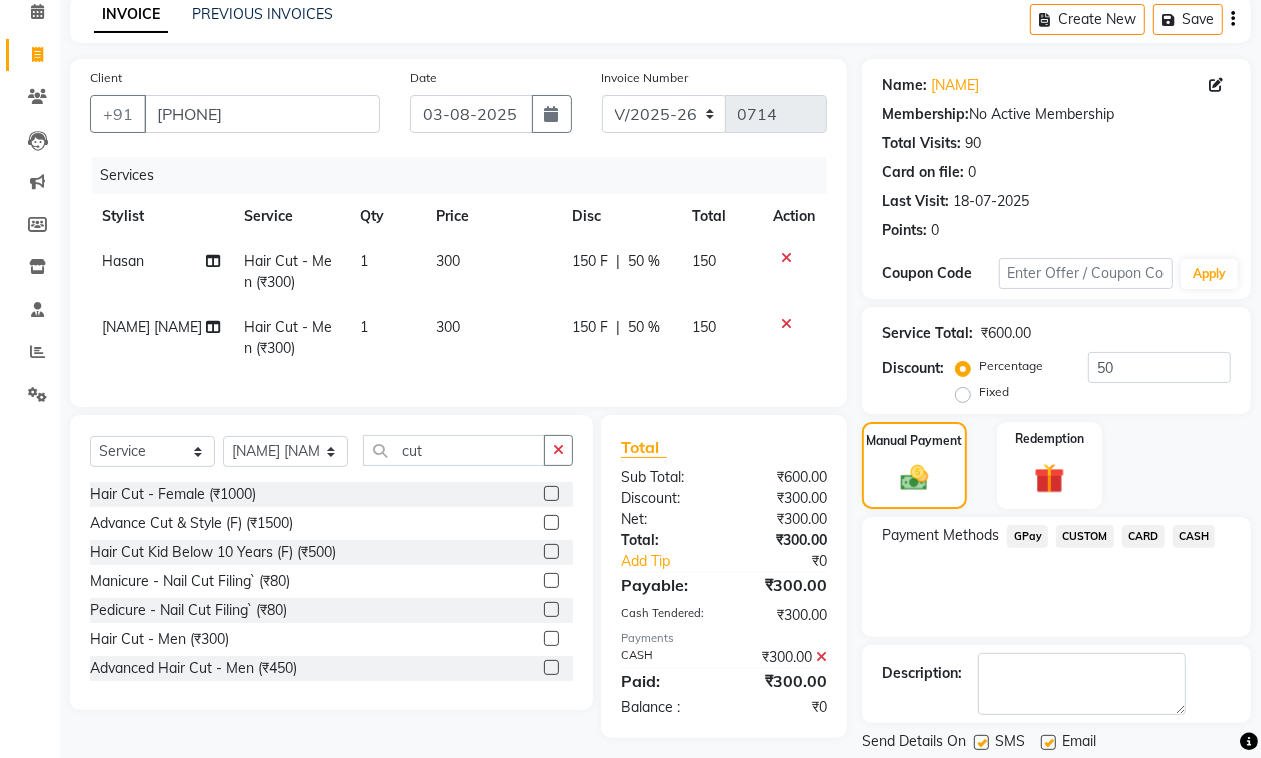 scroll, scrollTop: 153, scrollLeft: 0, axis: vertical 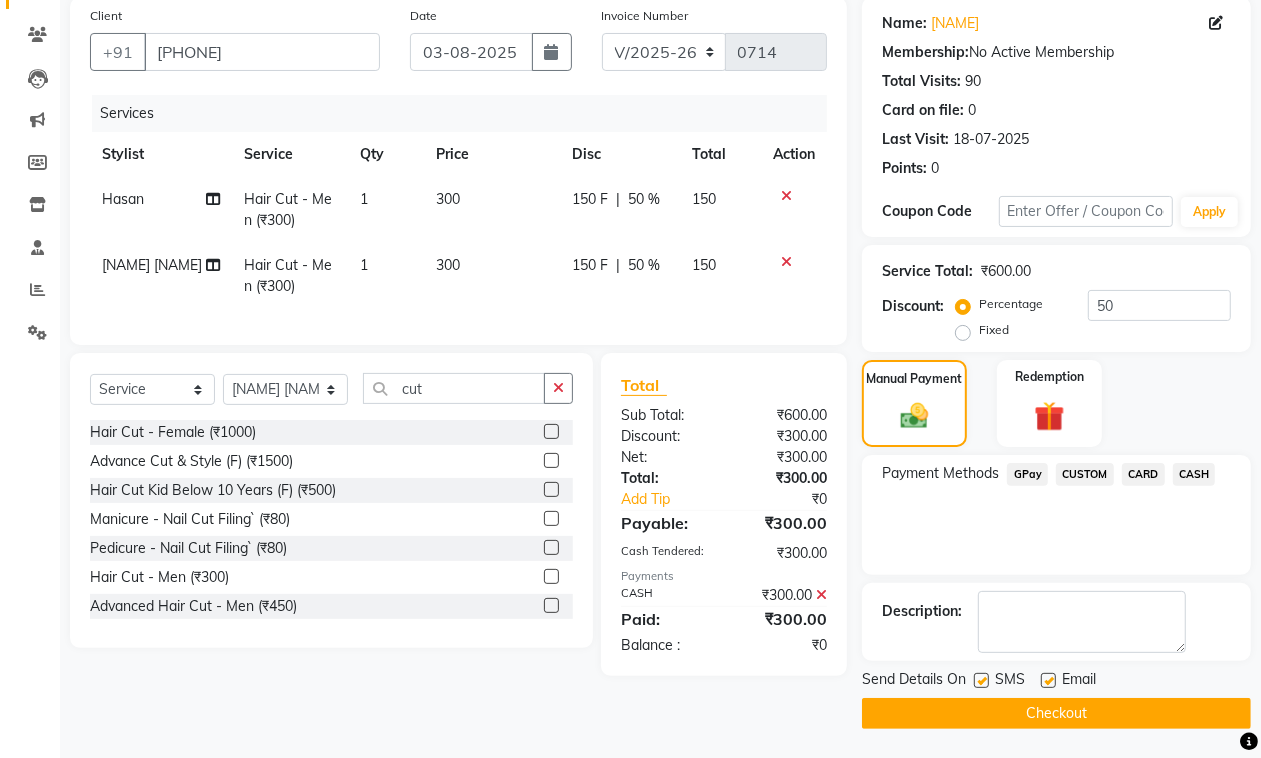 click 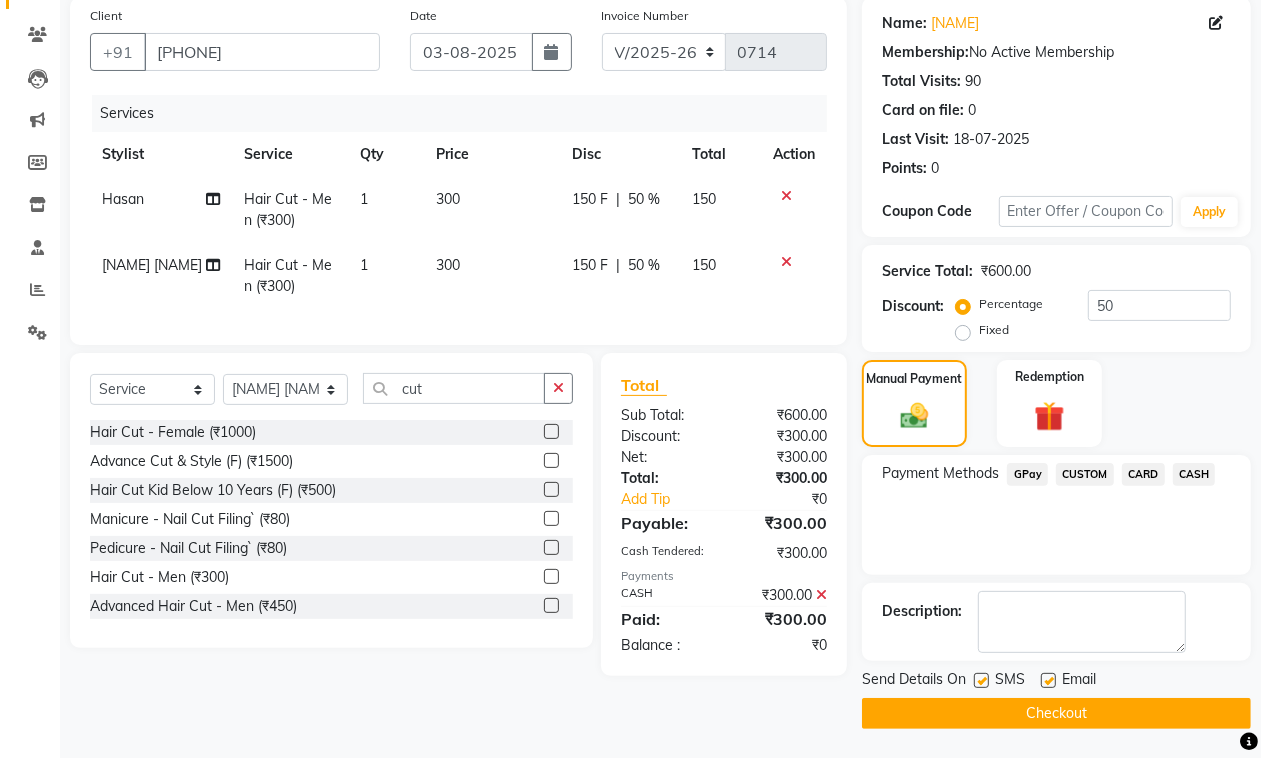 click at bounding box center (980, 681) 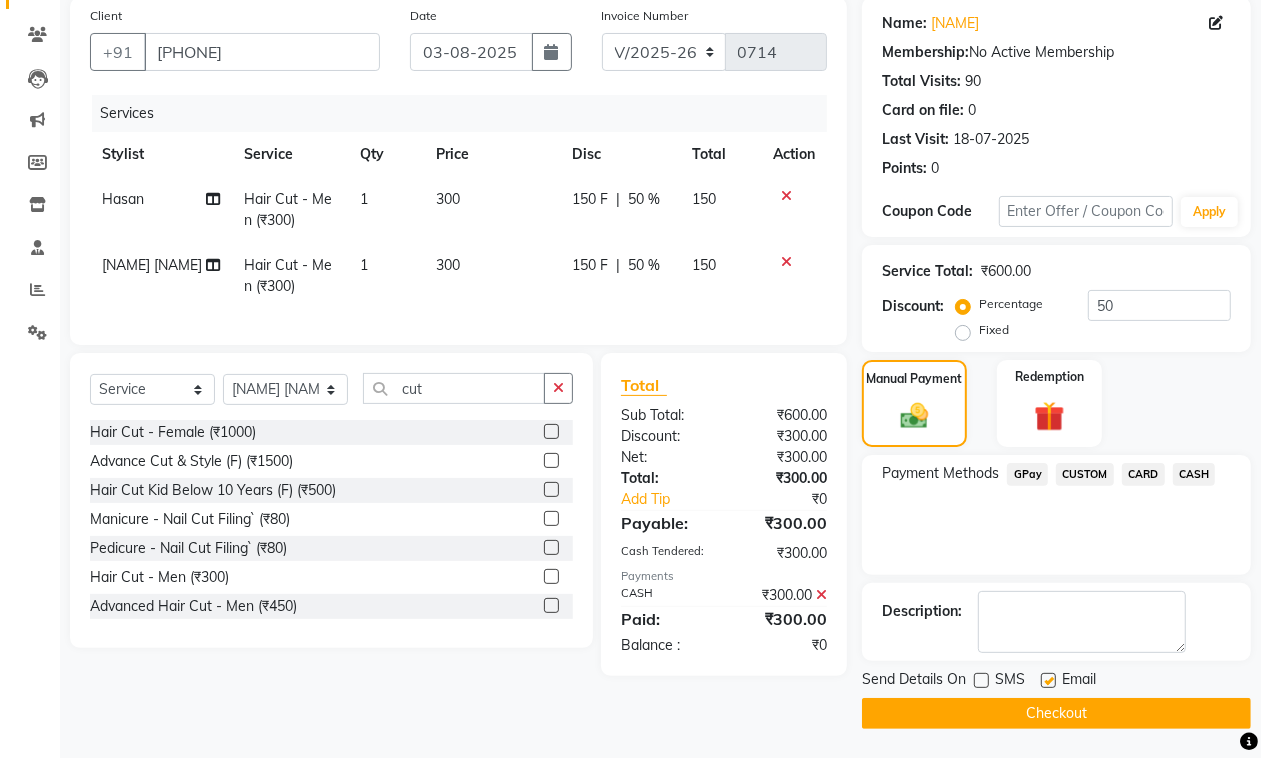 click 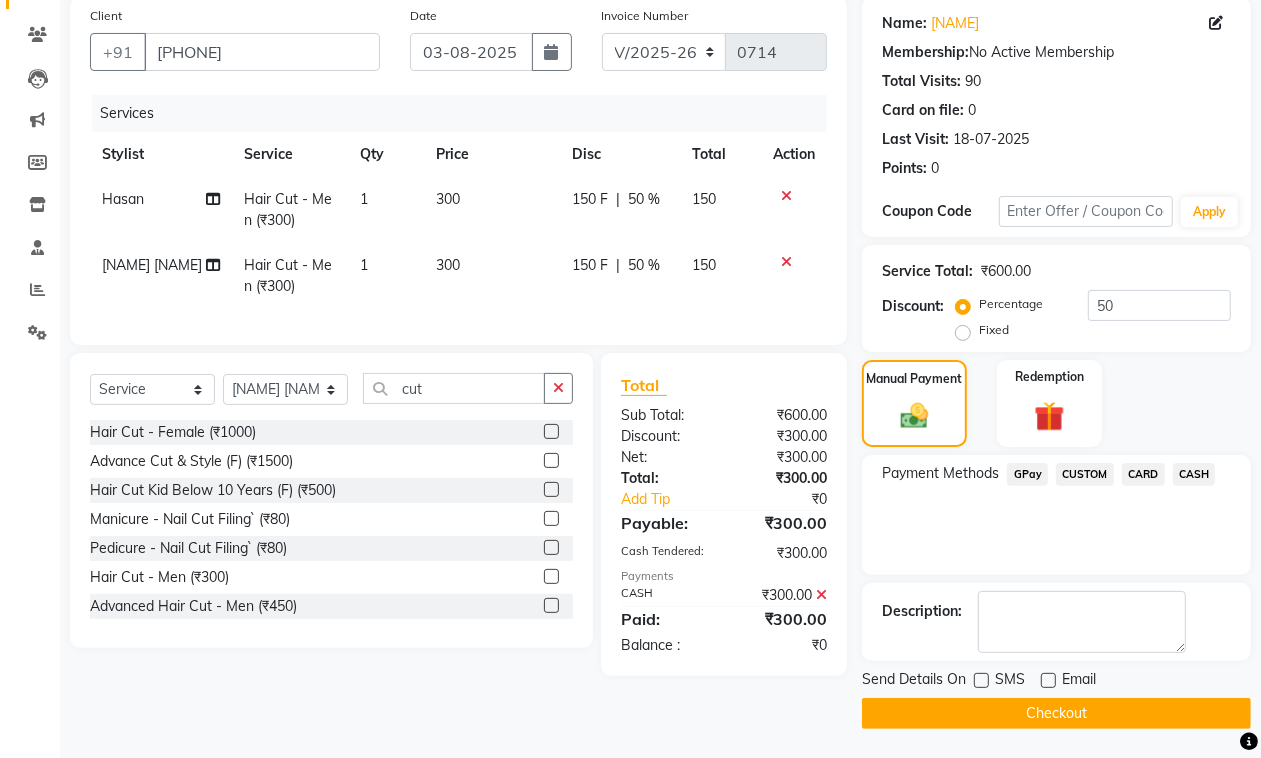 click on "Checkout" 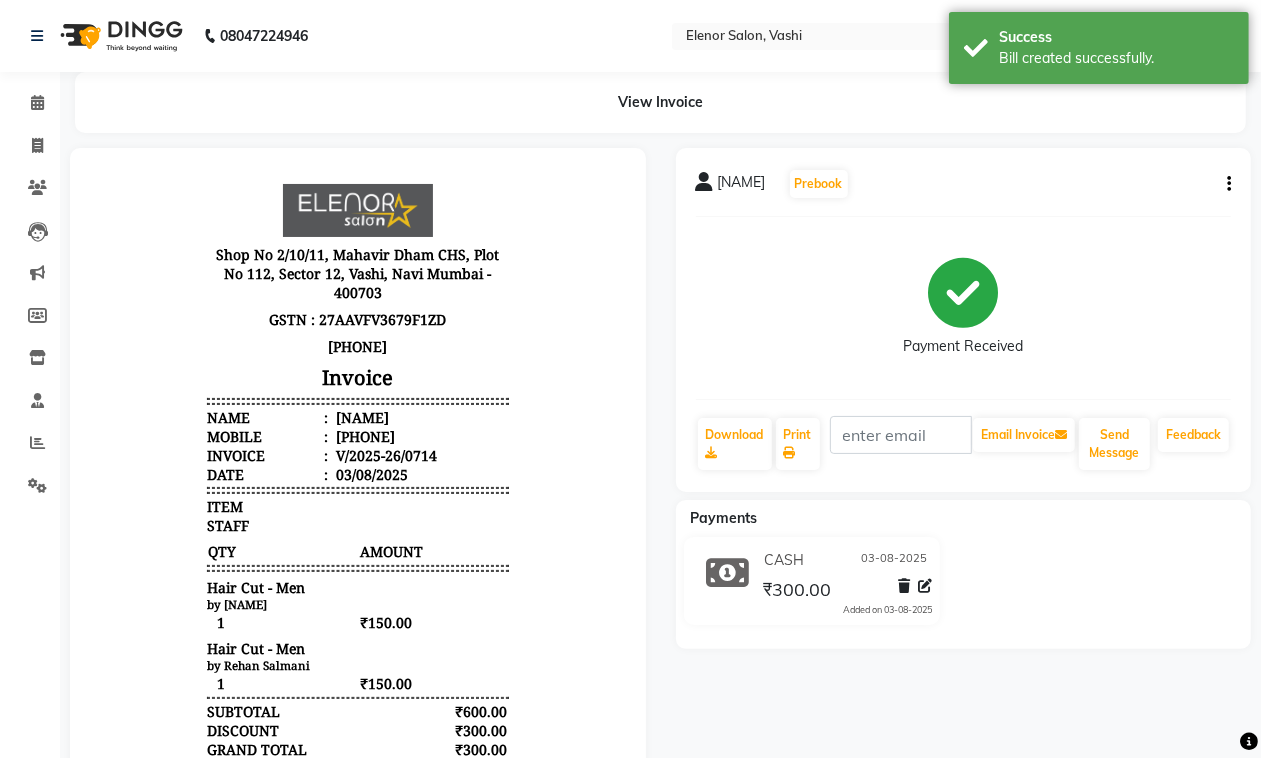 scroll, scrollTop: 0, scrollLeft: 0, axis: both 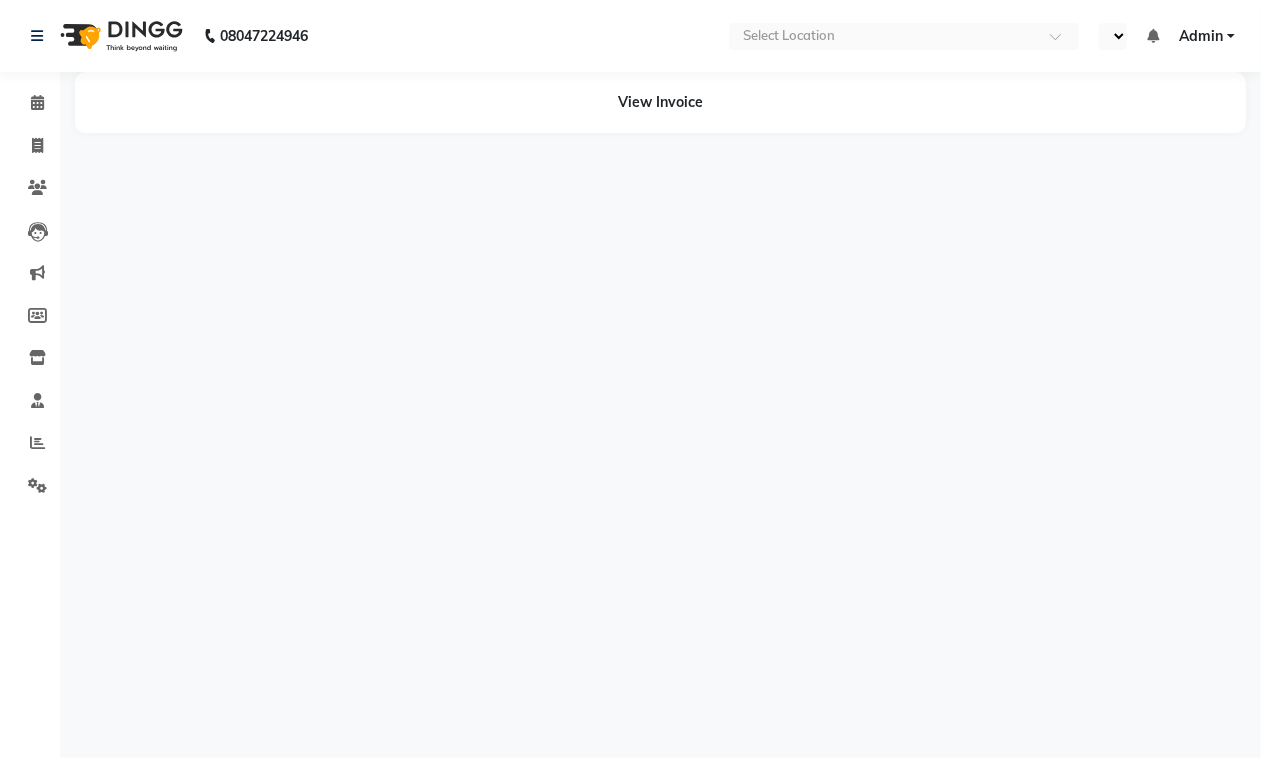 select on "en" 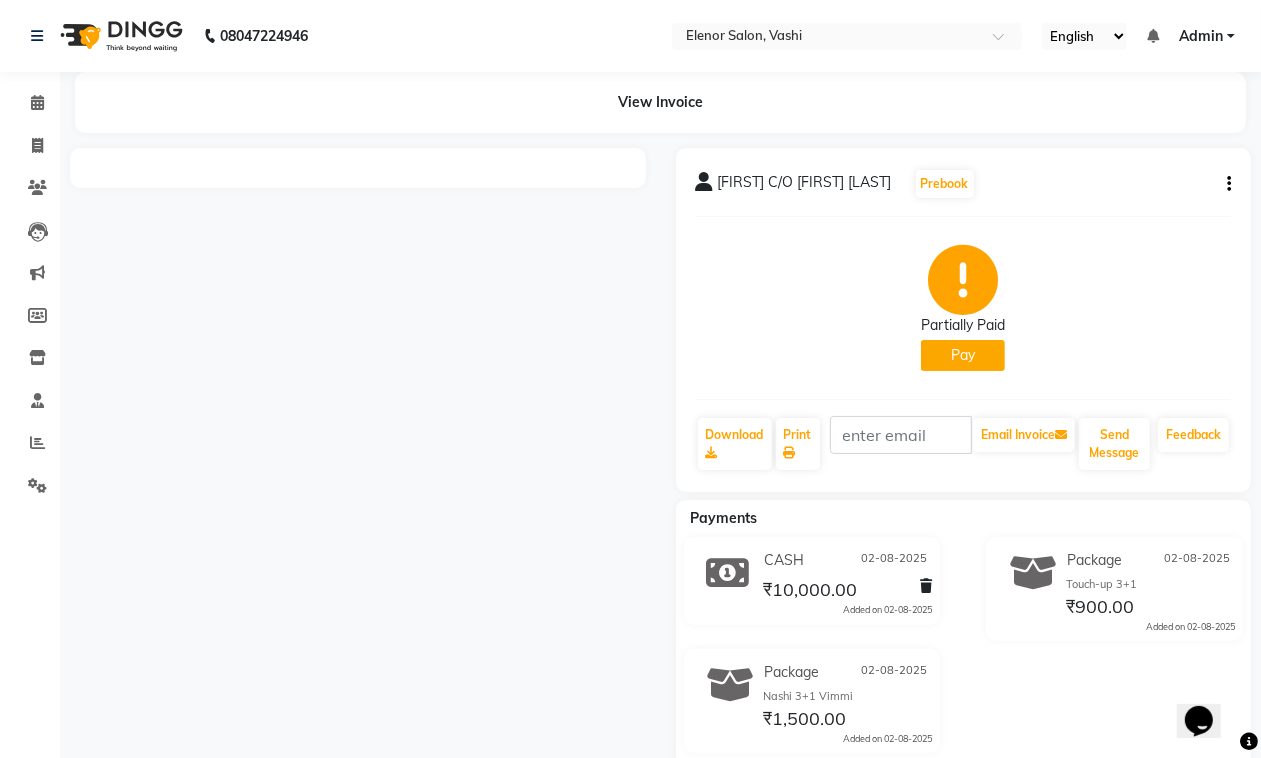 scroll, scrollTop: 0, scrollLeft: 0, axis: both 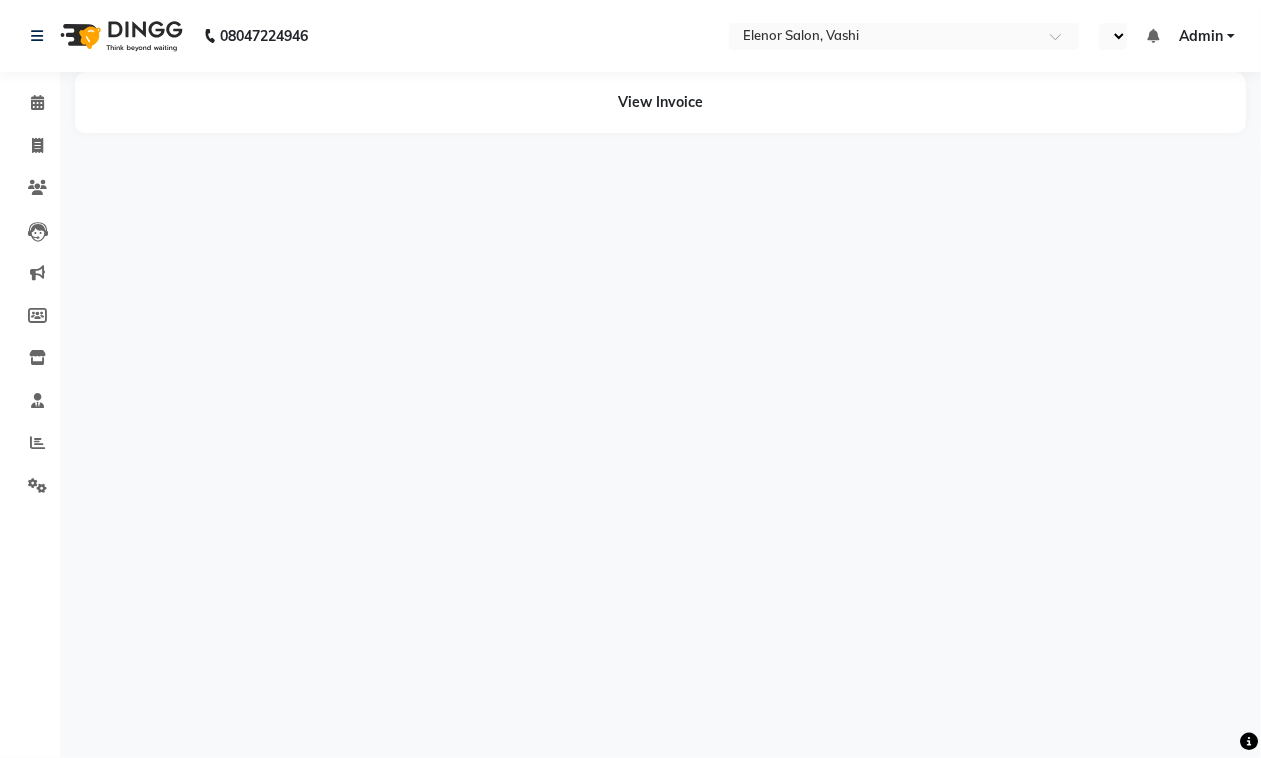select on "en" 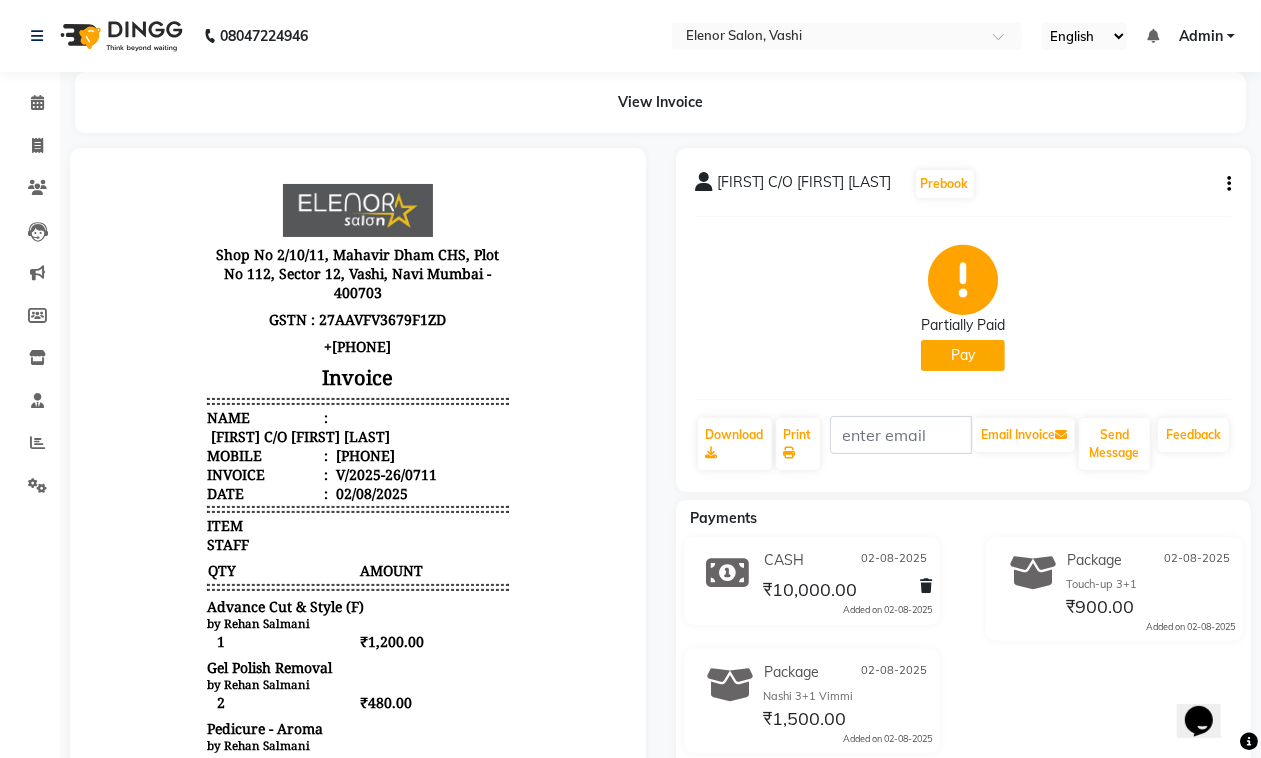 scroll, scrollTop: 0, scrollLeft: 0, axis: both 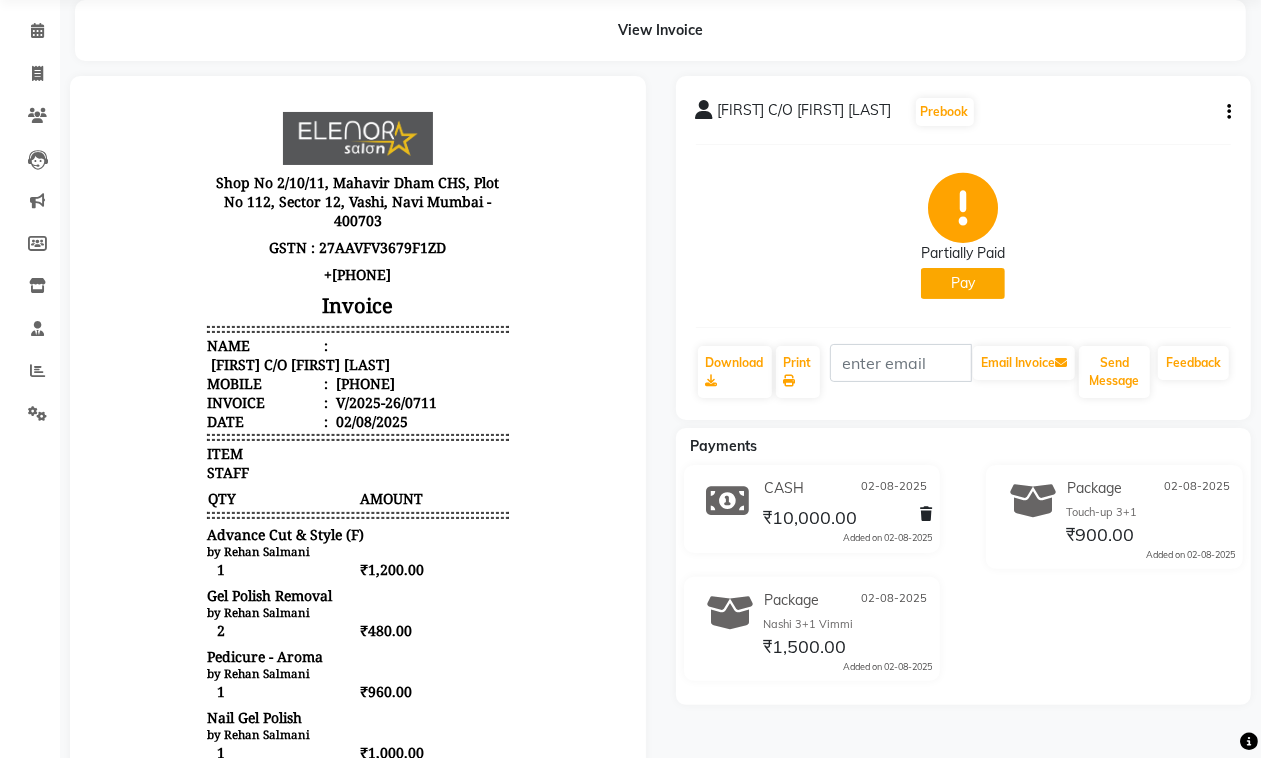 click 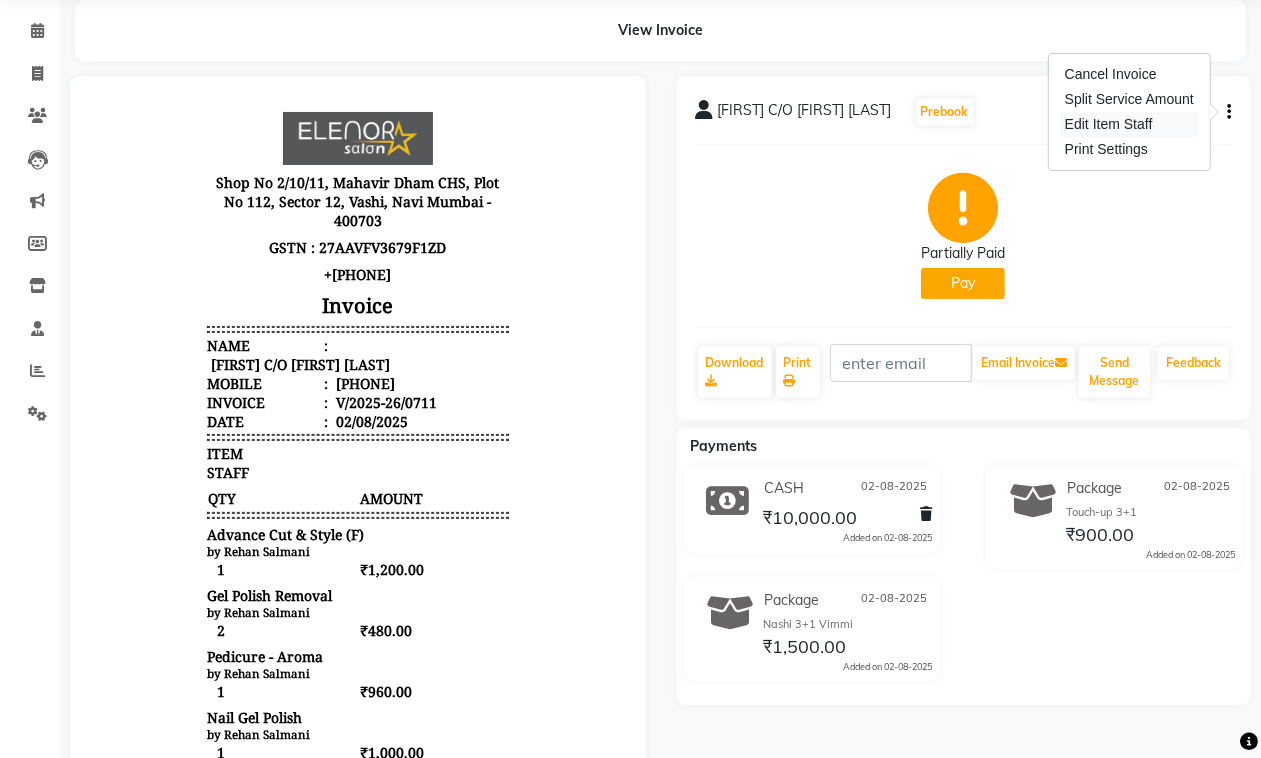 click on "Edit Item Staff" at bounding box center [1129, 124] 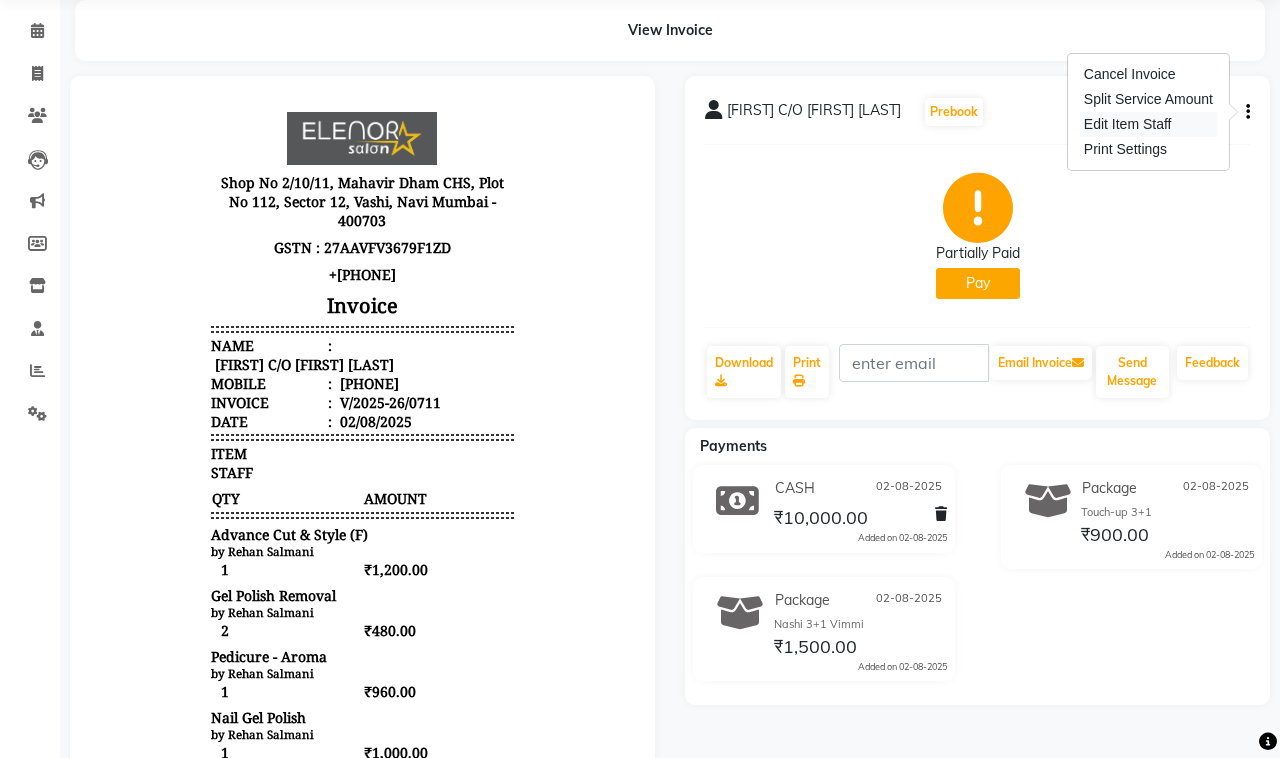 select on "10481" 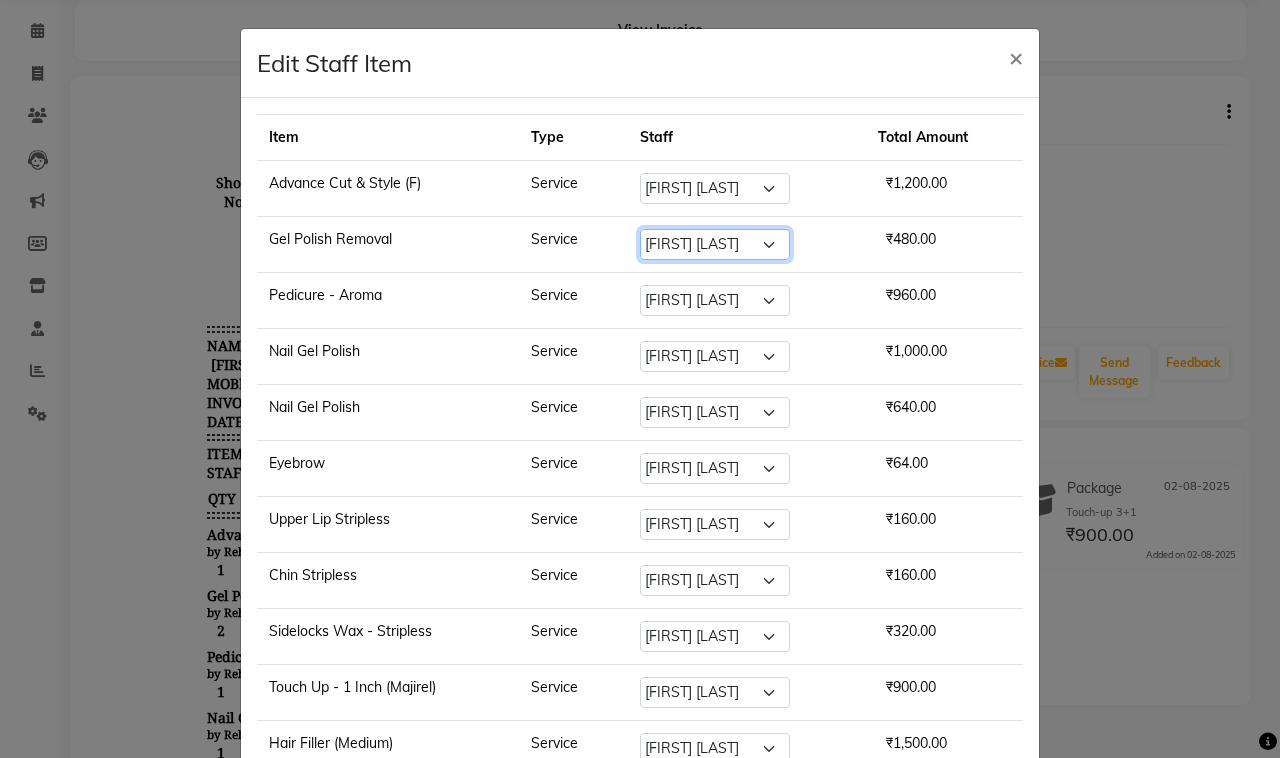 click on "Select  DC   Dipika   Freelancer   Hasan   Rehan Salmani    Vinith   Zoya Shaikh" 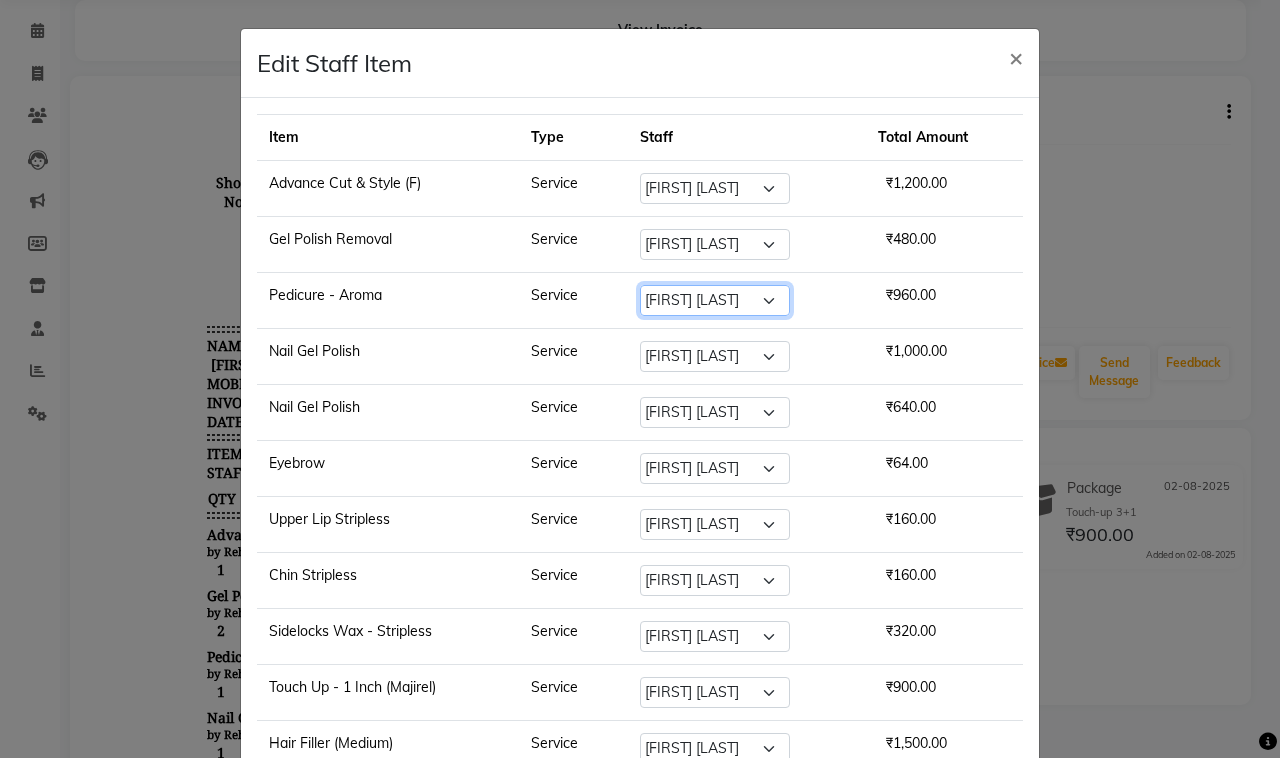 click on "Select  DC   Dipika   Freelancer   Hasan   Rehan Salmani    Vinith   Zoya Shaikh" 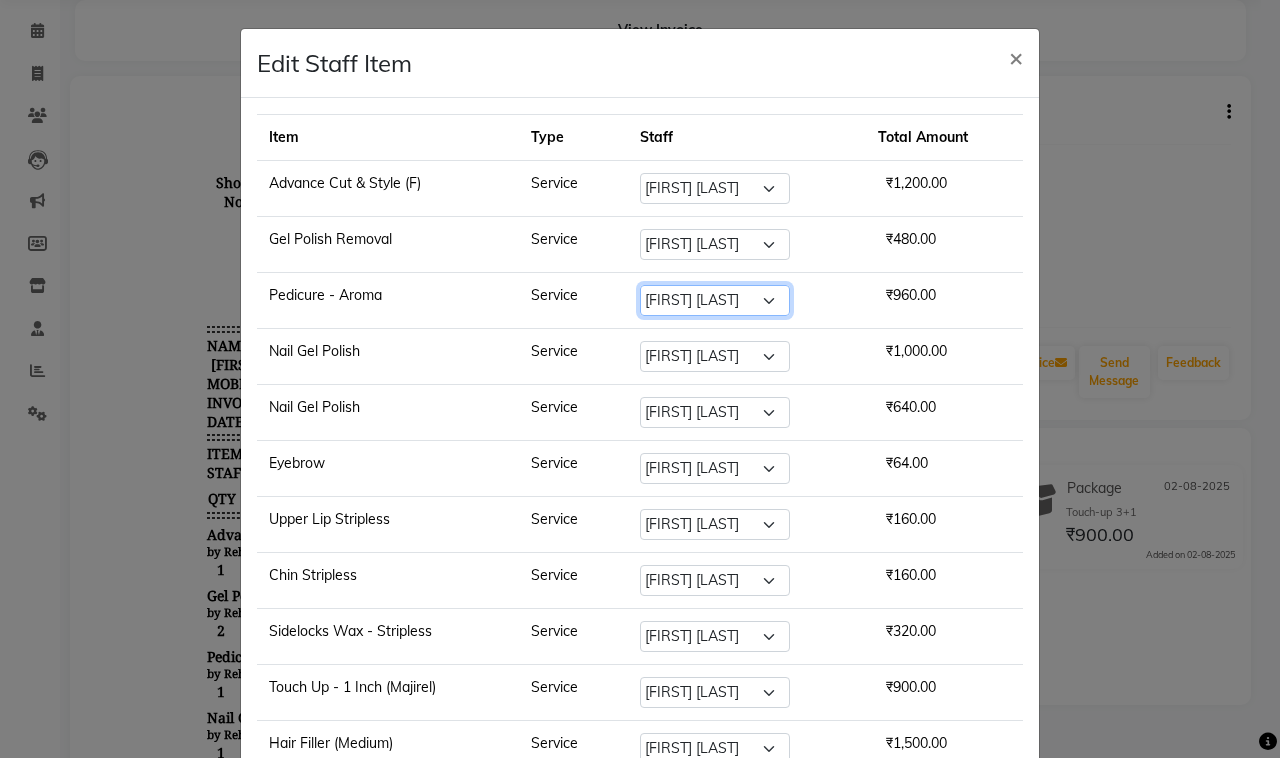 select on "10404" 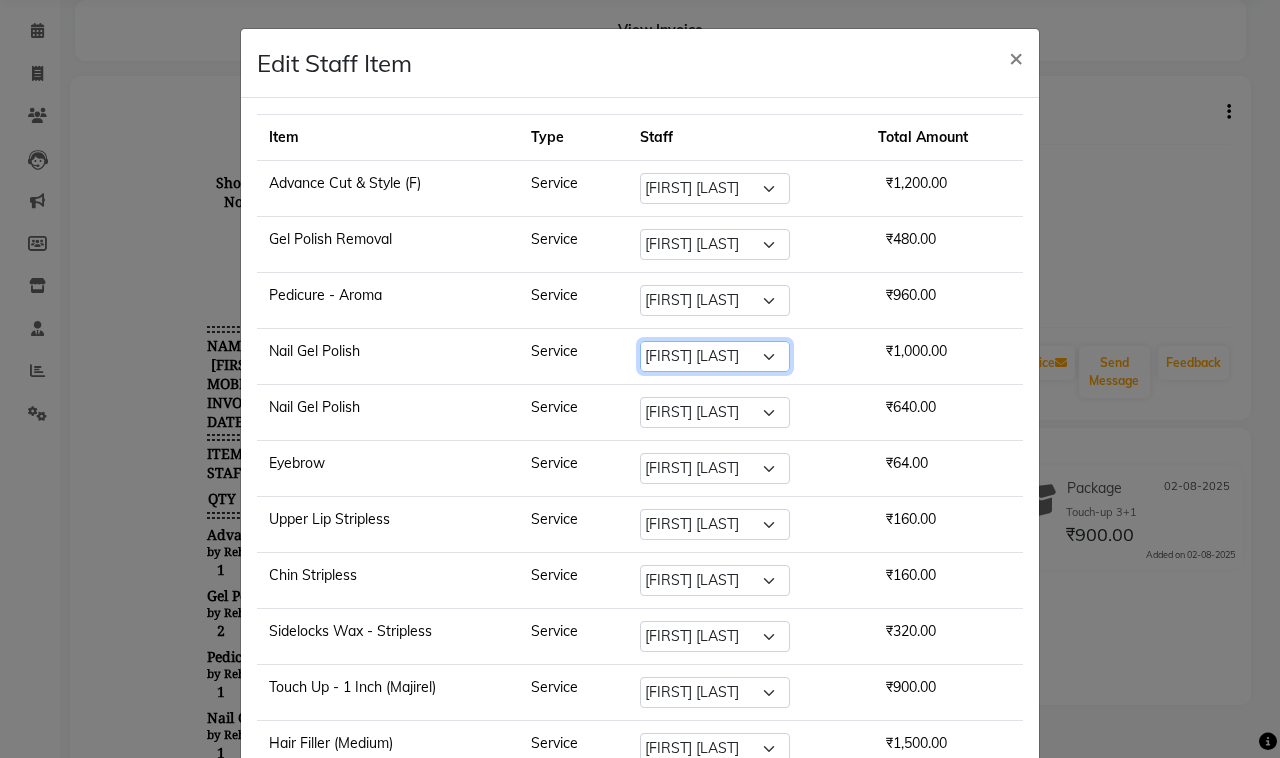 click on "Select  DC   Dipika   Freelancer   Hasan   Rehan Salmani    Vinith   Zoya Shaikh" 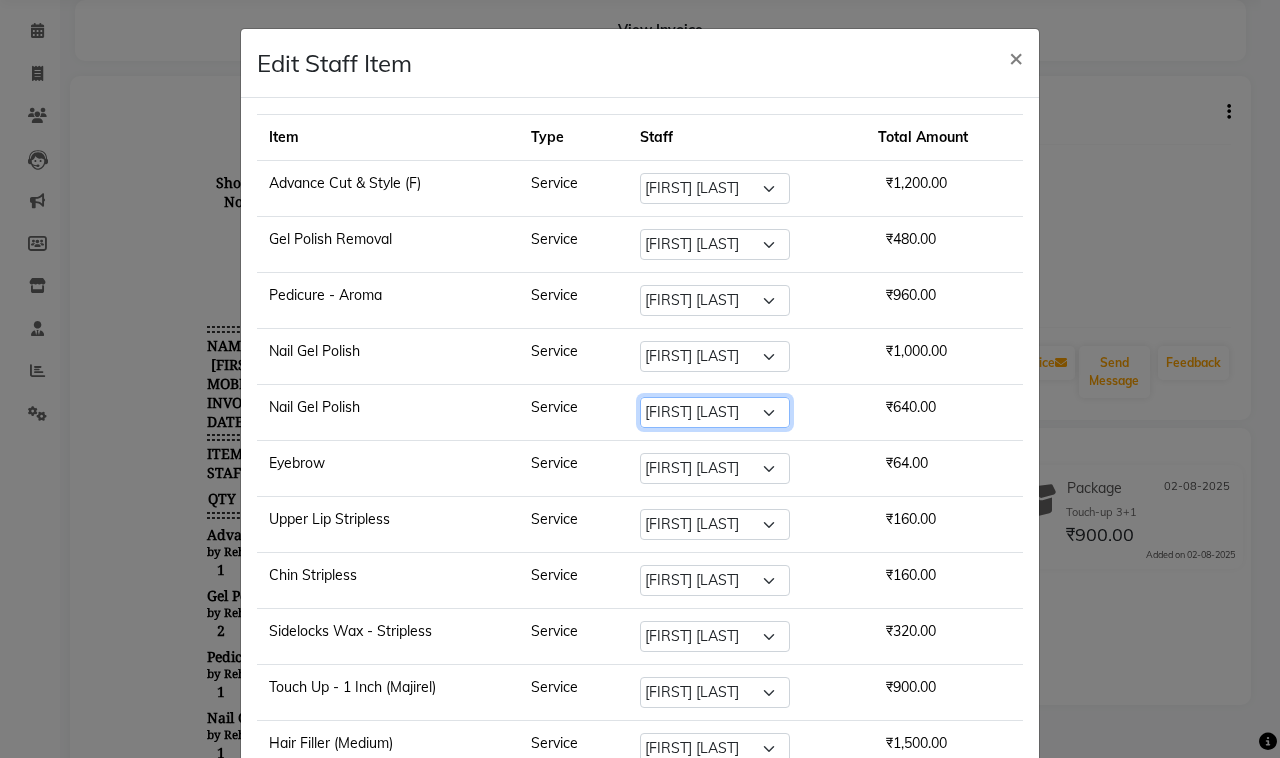 click on "Select  DC   Dipika   Freelancer   Hasan   Rehan Salmani    Vinith   Zoya Shaikh" 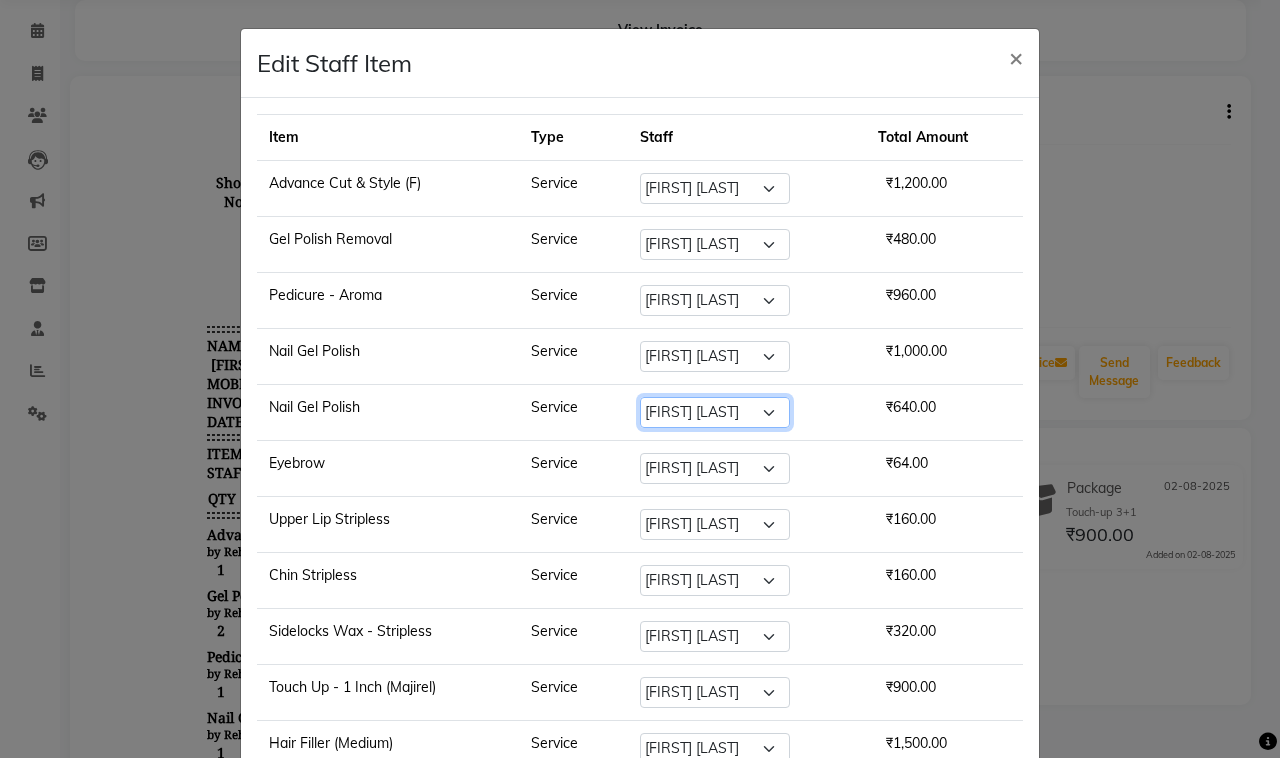 select on "10404" 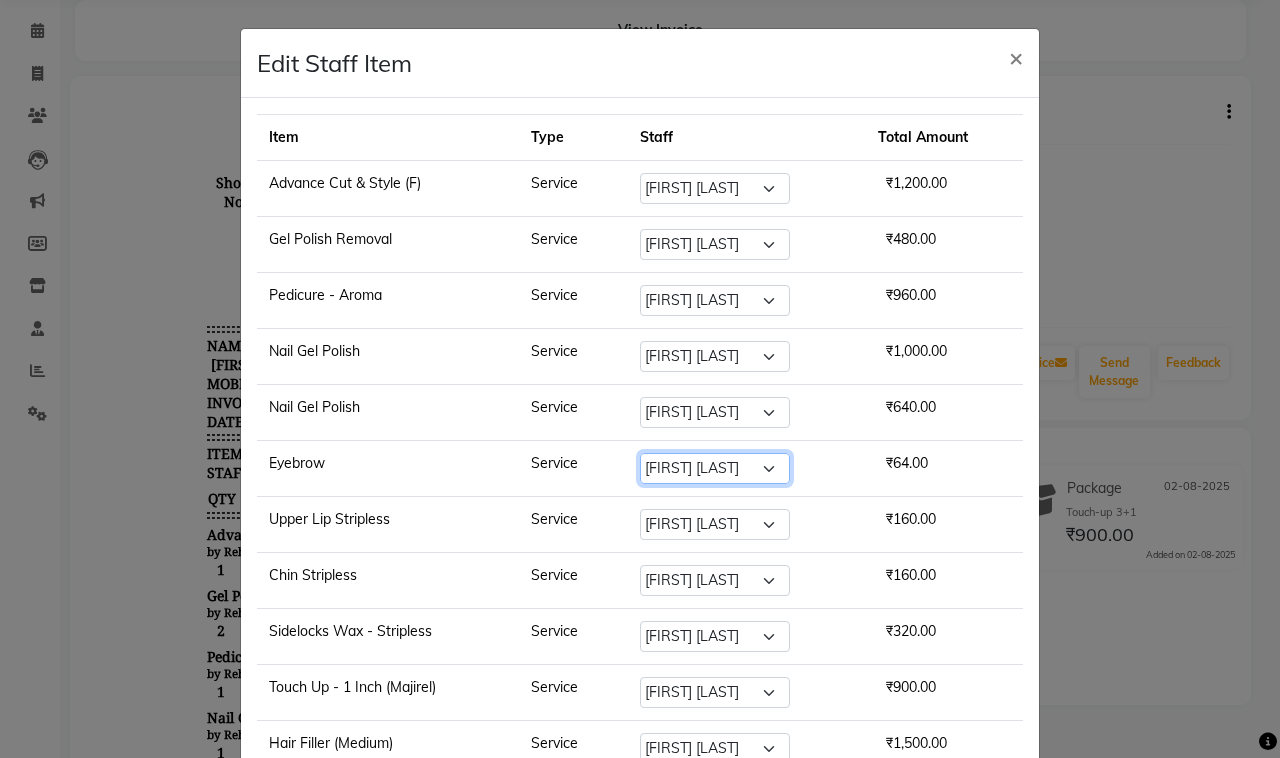 click on "Select  DC   Dipika   Freelancer   Hasan   Rehan Salmani    Vinith   Zoya Shaikh" 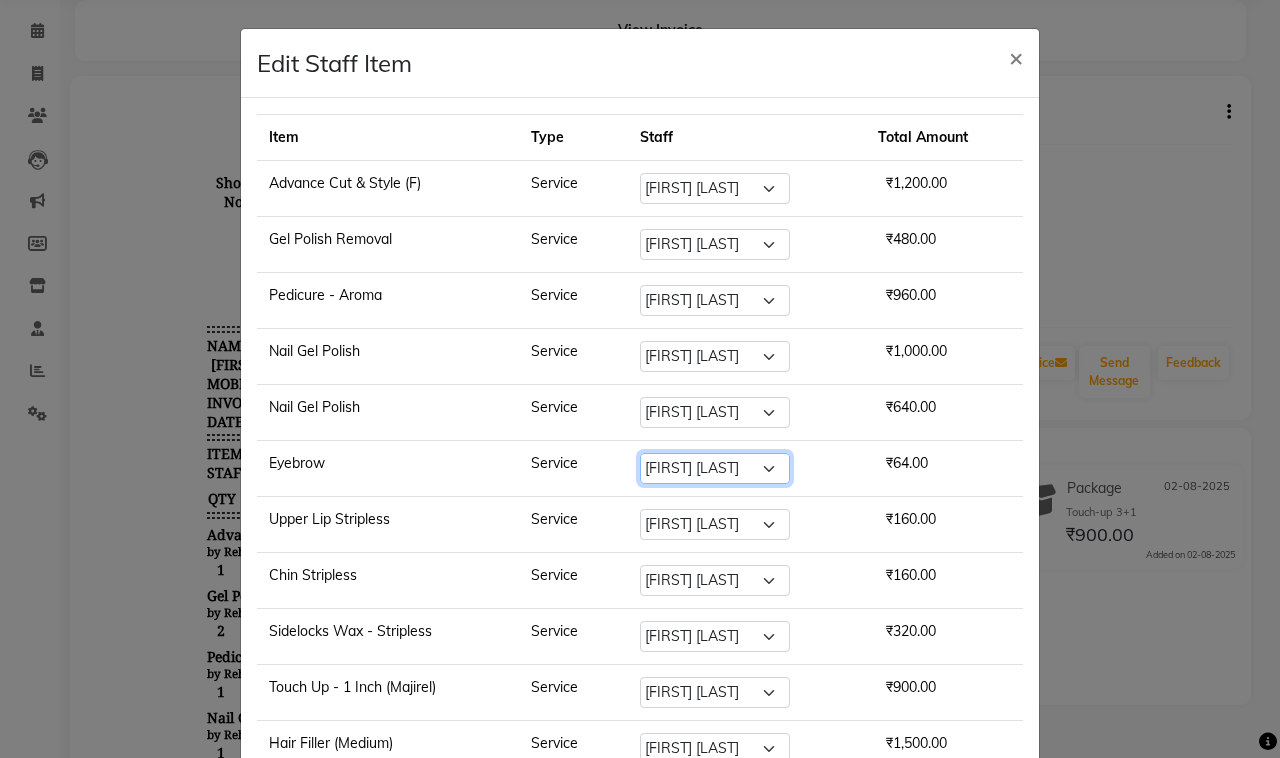 select on "10404" 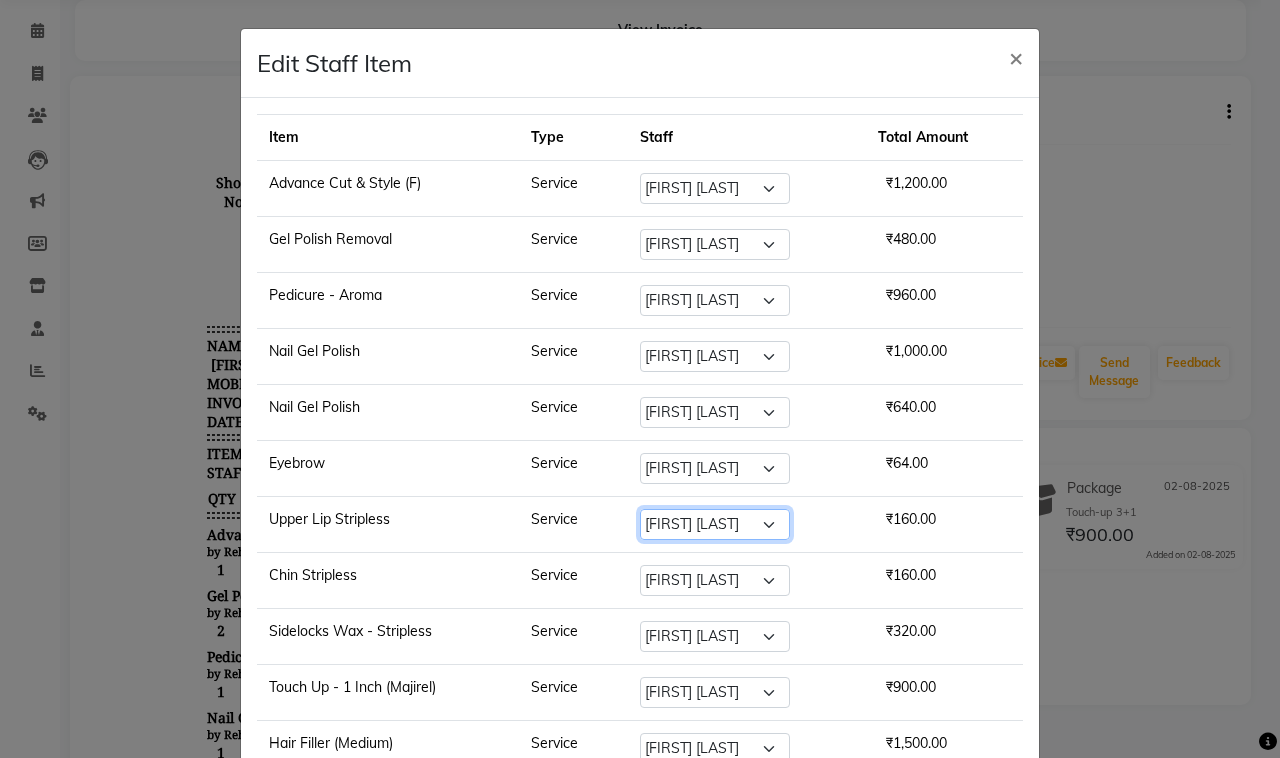 click on "Select  DC   Dipika   Freelancer   Hasan   Rehan Salmani    Vinith   Zoya Shaikh" 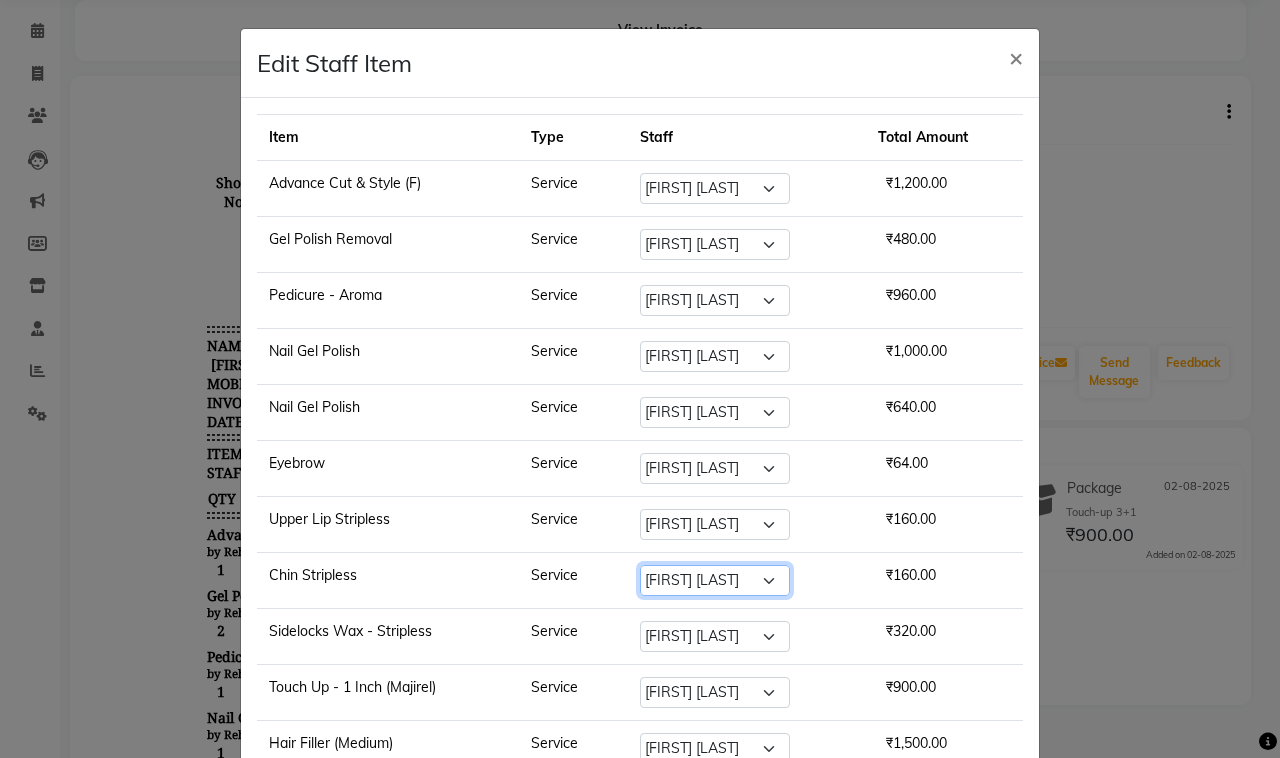 click on "Select  DC   Dipika   Freelancer   Hasan   Rehan Salmani    Vinith   Zoya Shaikh" 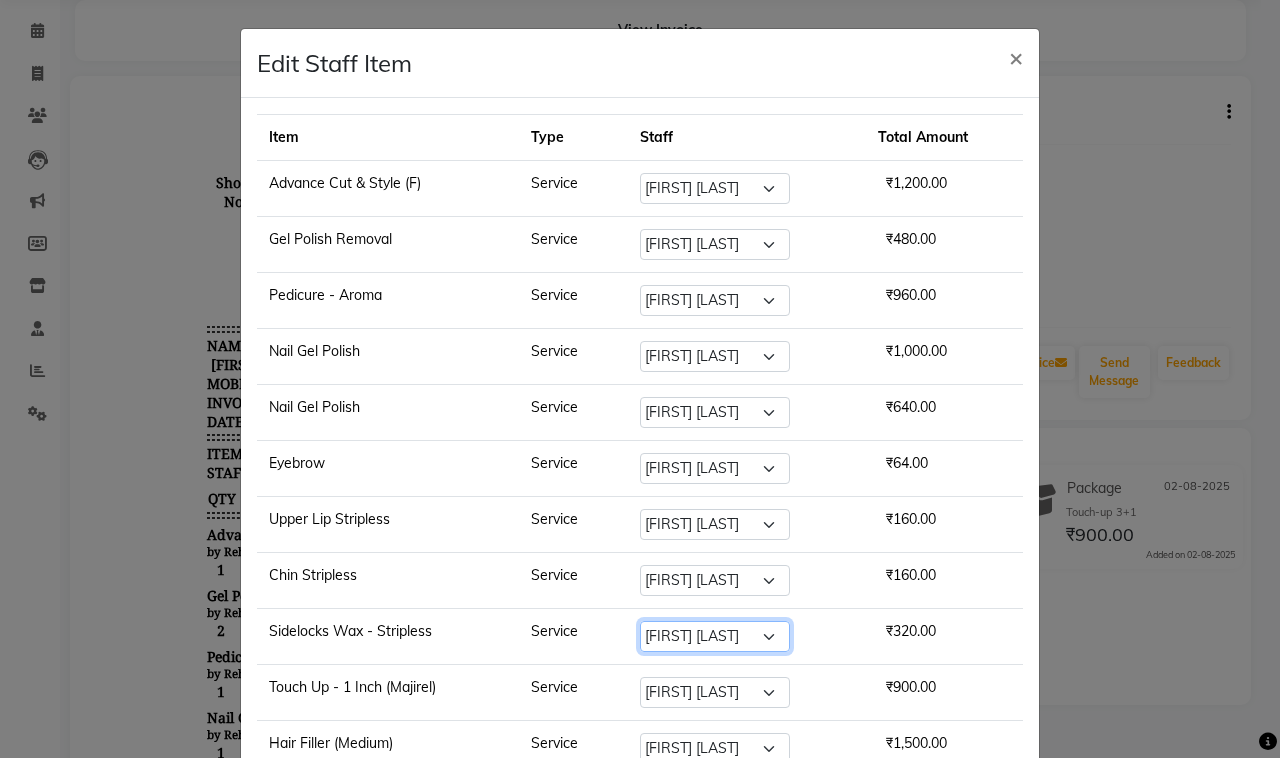 click on "Select  DC   Dipika   Freelancer   Hasan   Rehan Salmani    Vinith   Zoya Shaikh" 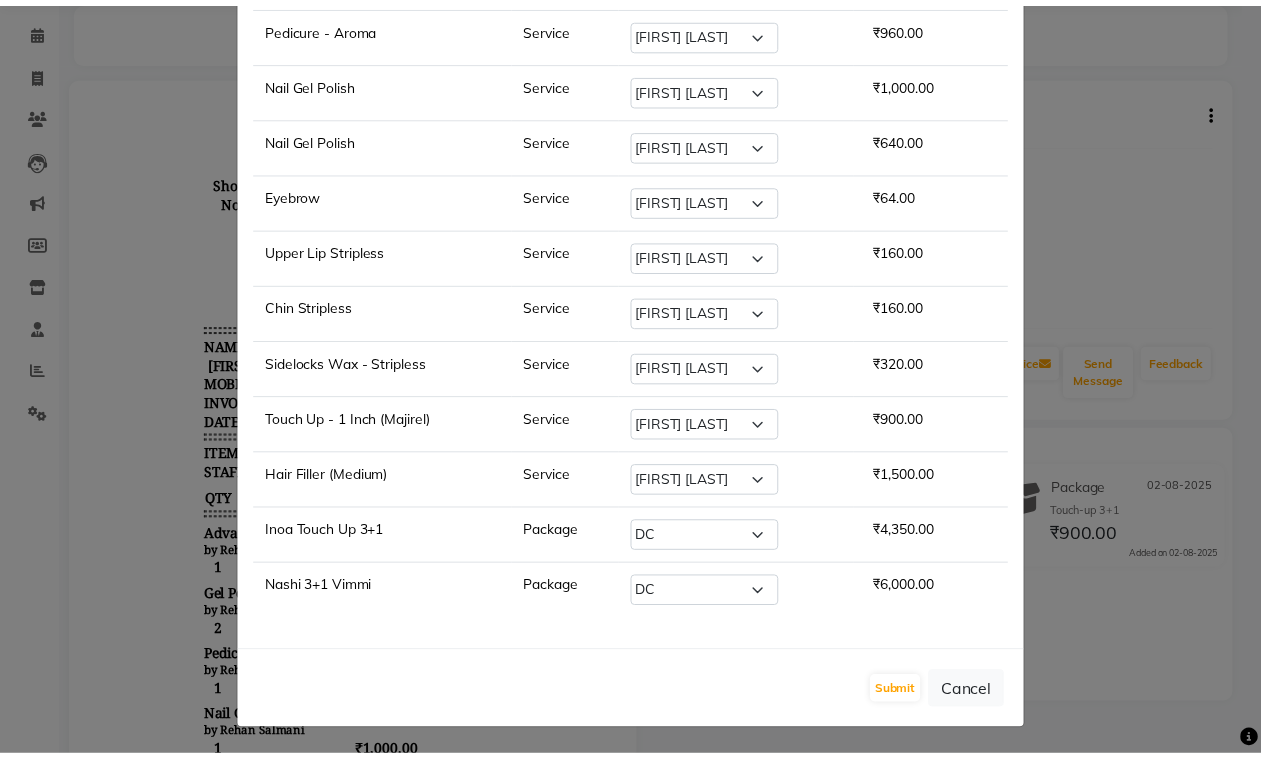 scroll, scrollTop: 280, scrollLeft: 0, axis: vertical 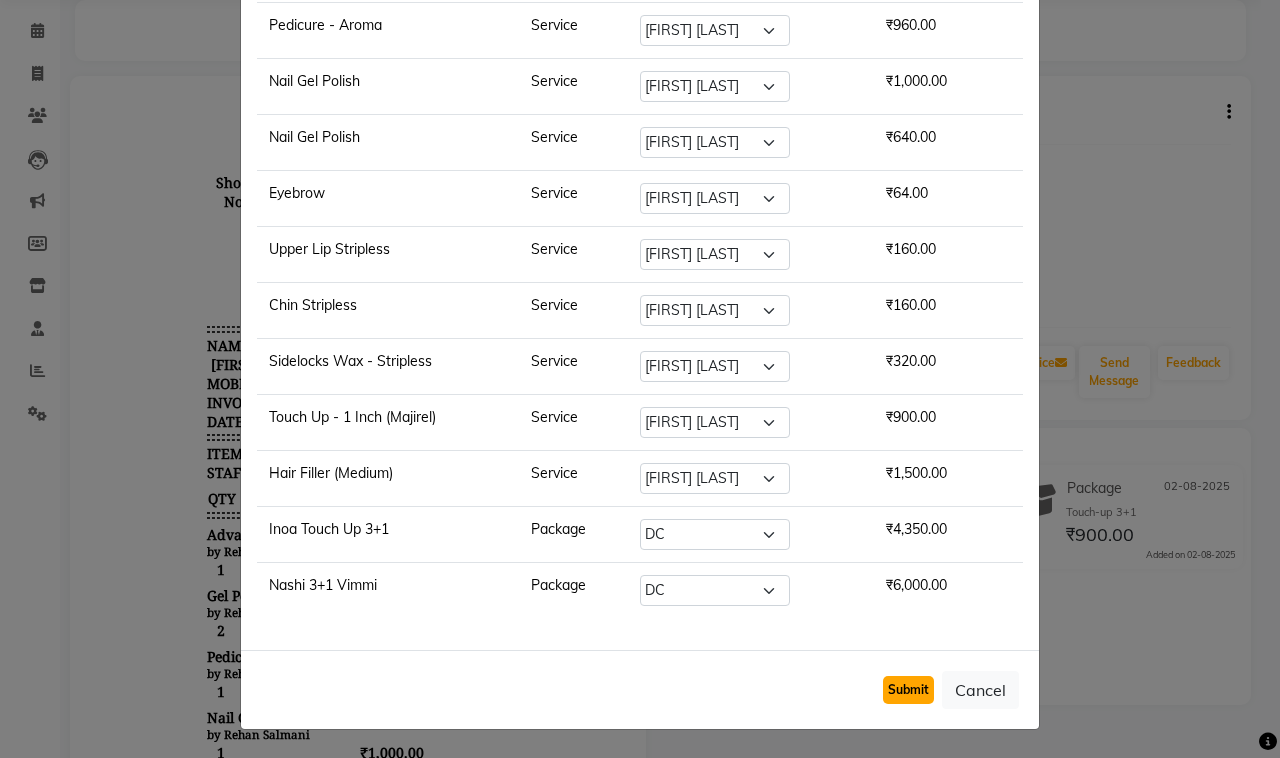 click on "Submit" 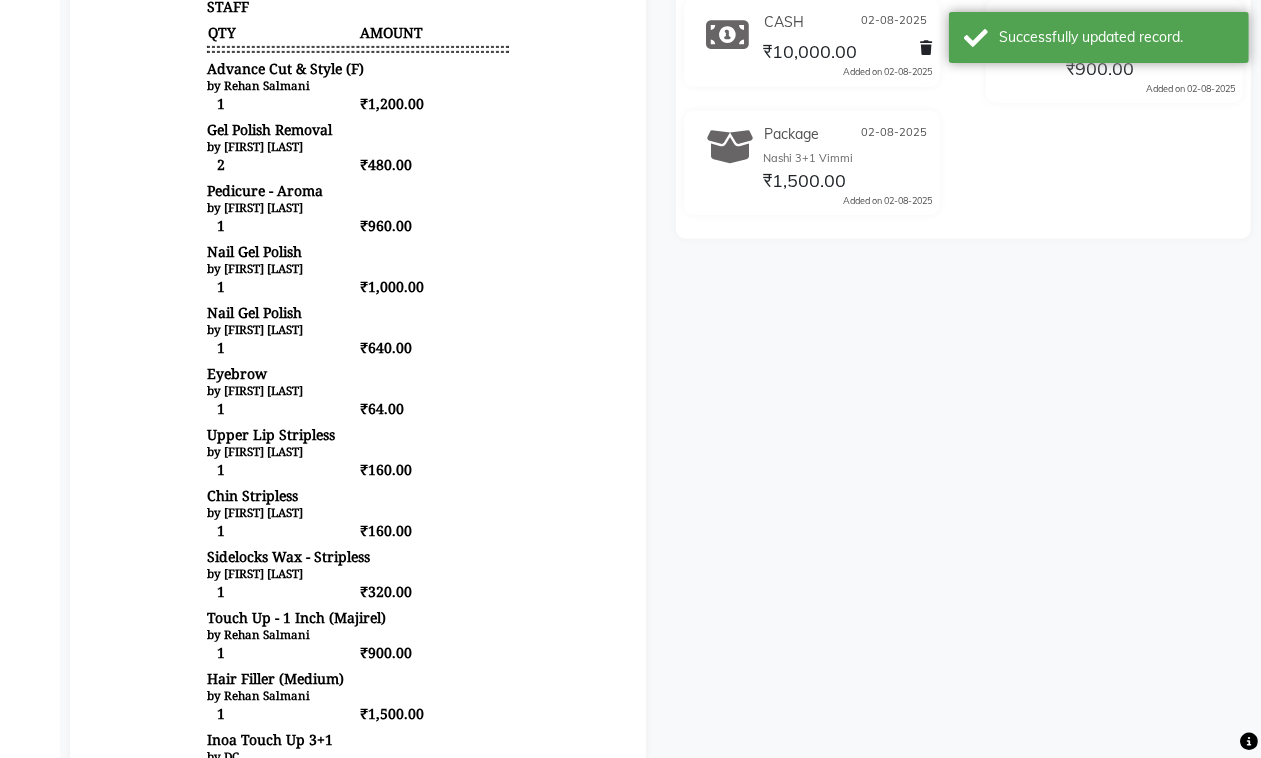 scroll, scrollTop: 567, scrollLeft: 0, axis: vertical 